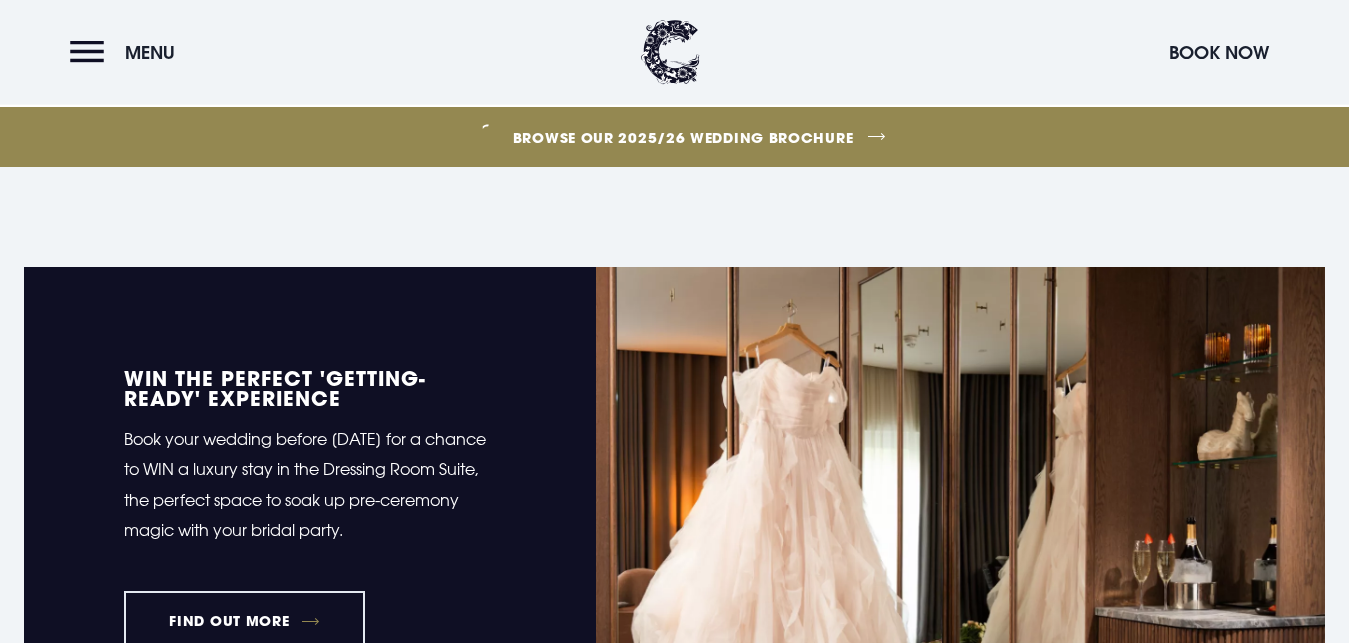 scroll, scrollTop: 639, scrollLeft: 0, axis: vertical 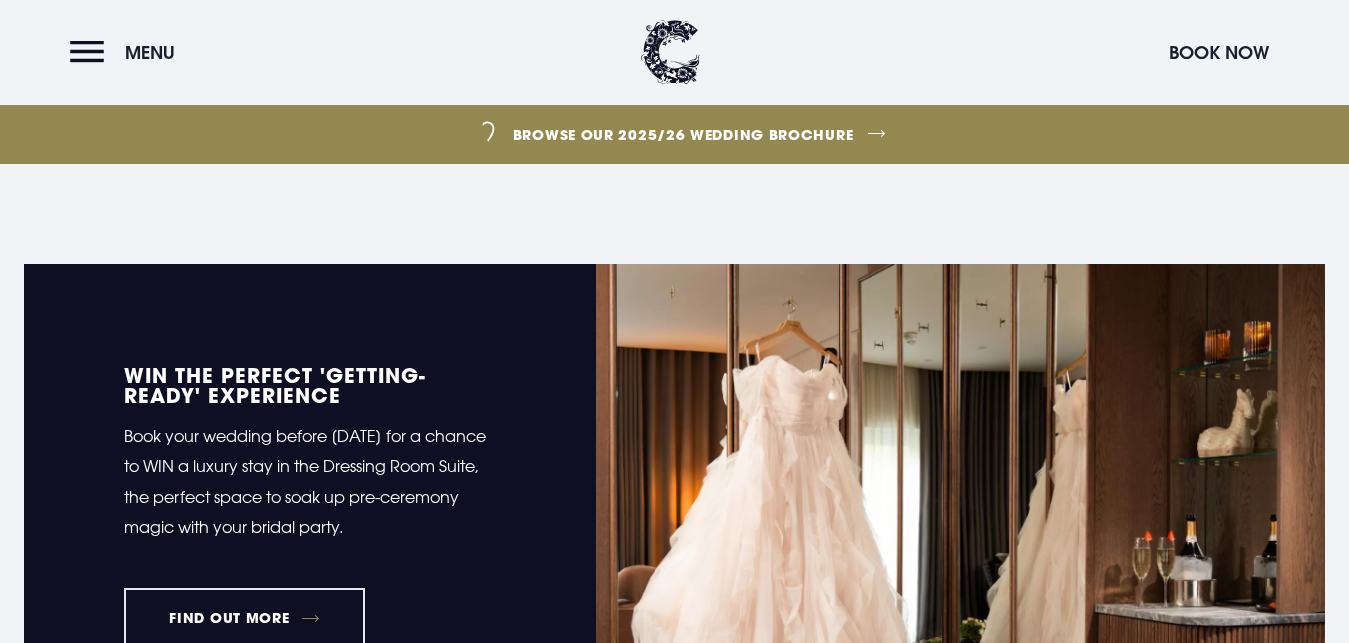 click on "Browse our 2025/26 wedding brochure" at bounding box center (683, 134) 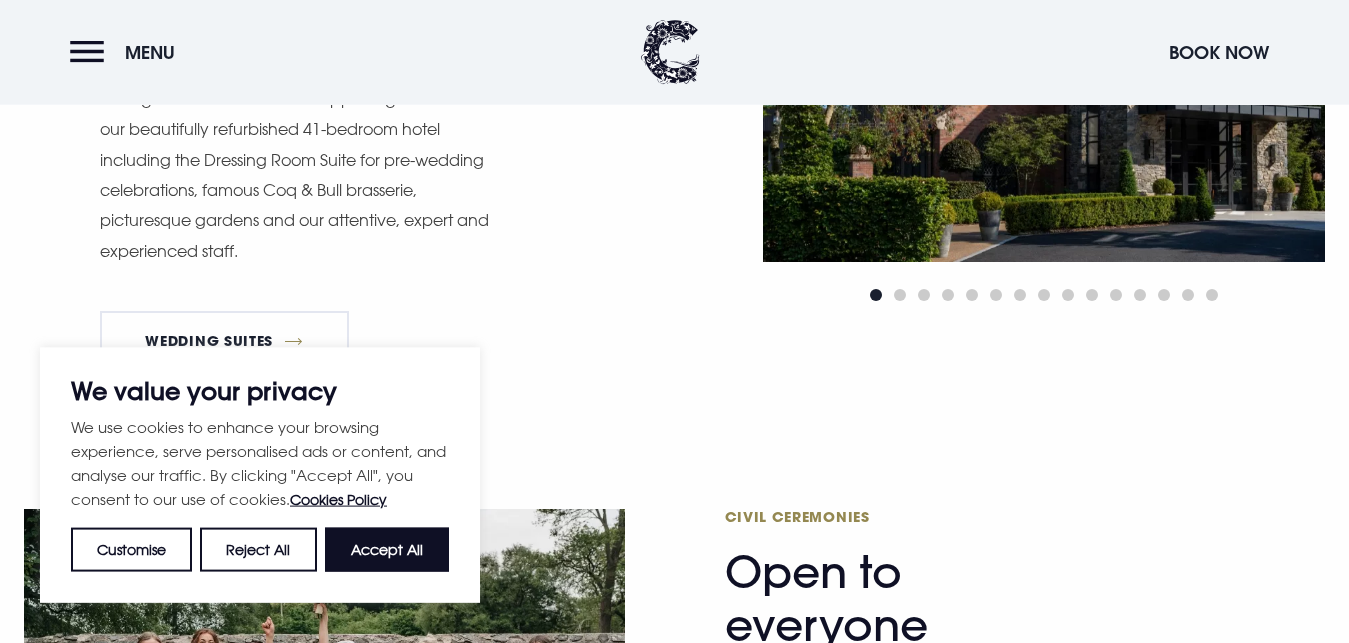 scroll, scrollTop: 1788, scrollLeft: 0, axis: vertical 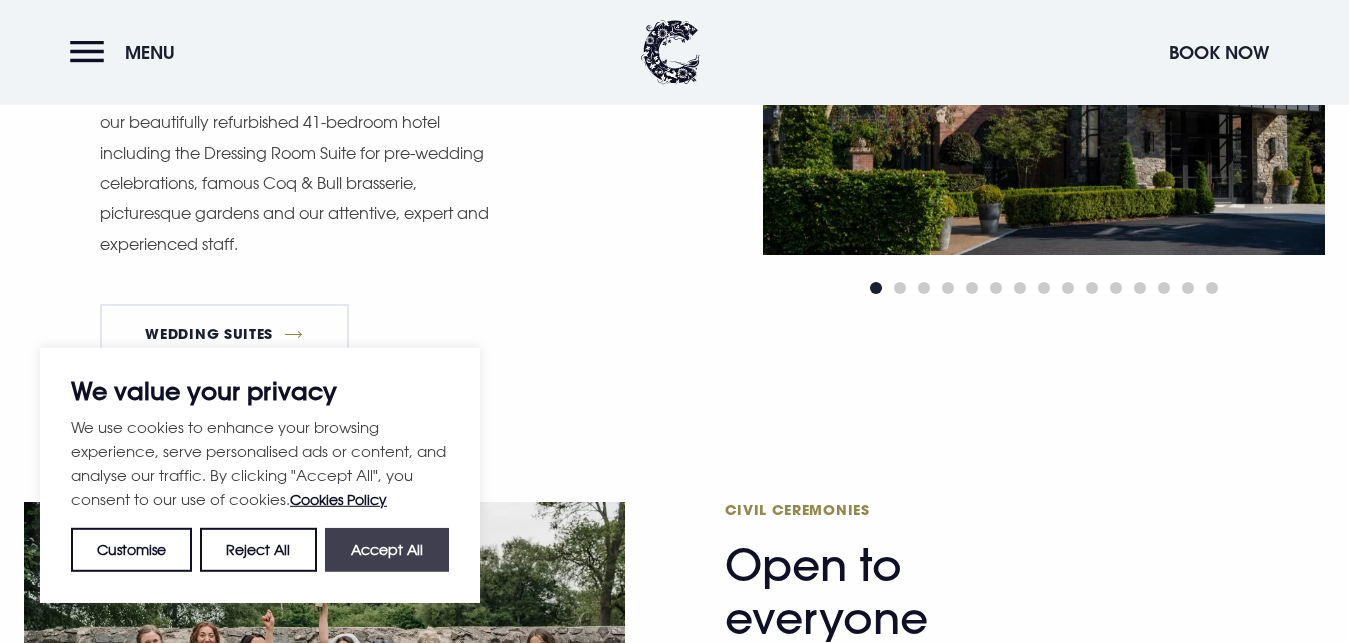 click on "Accept All" at bounding box center [387, 550] 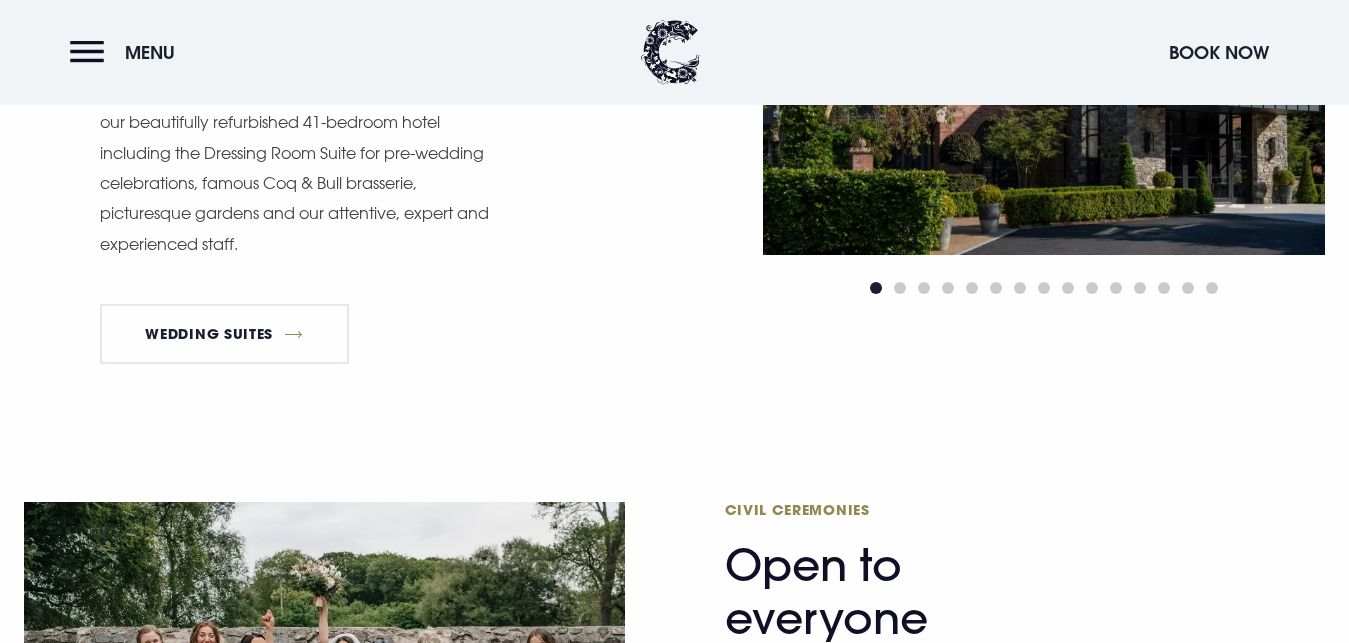 checkbox on "true" 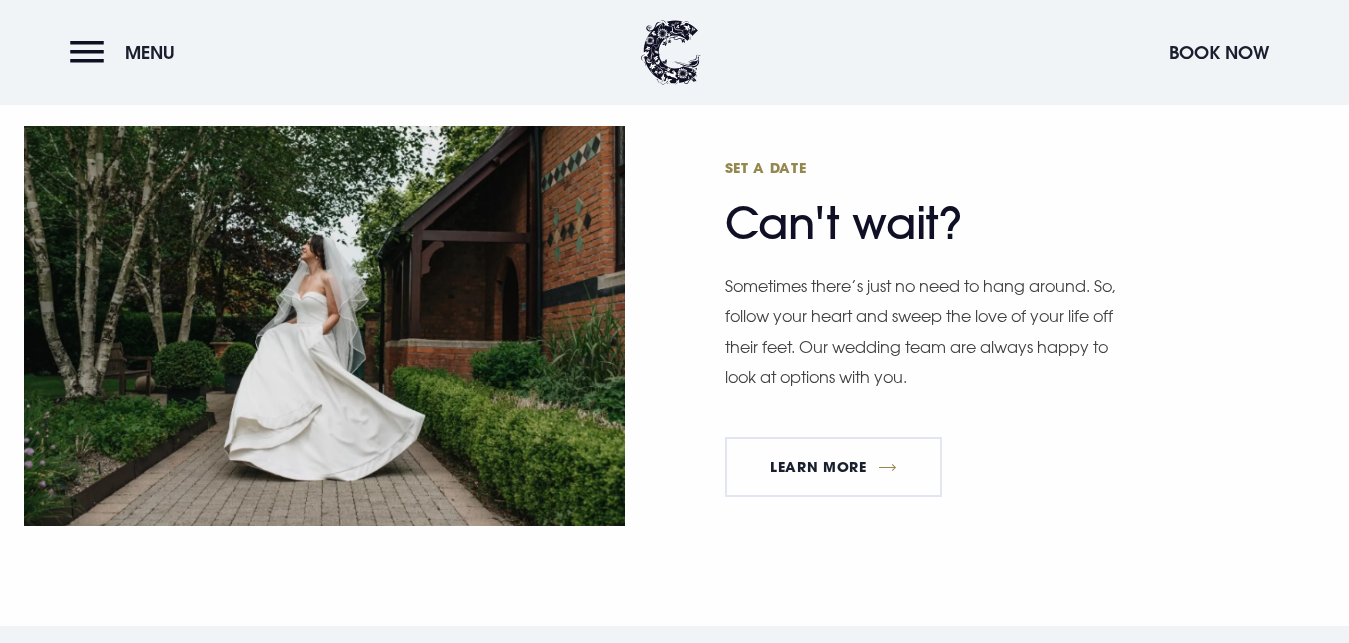 scroll, scrollTop: 5113, scrollLeft: 0, axis: vertical 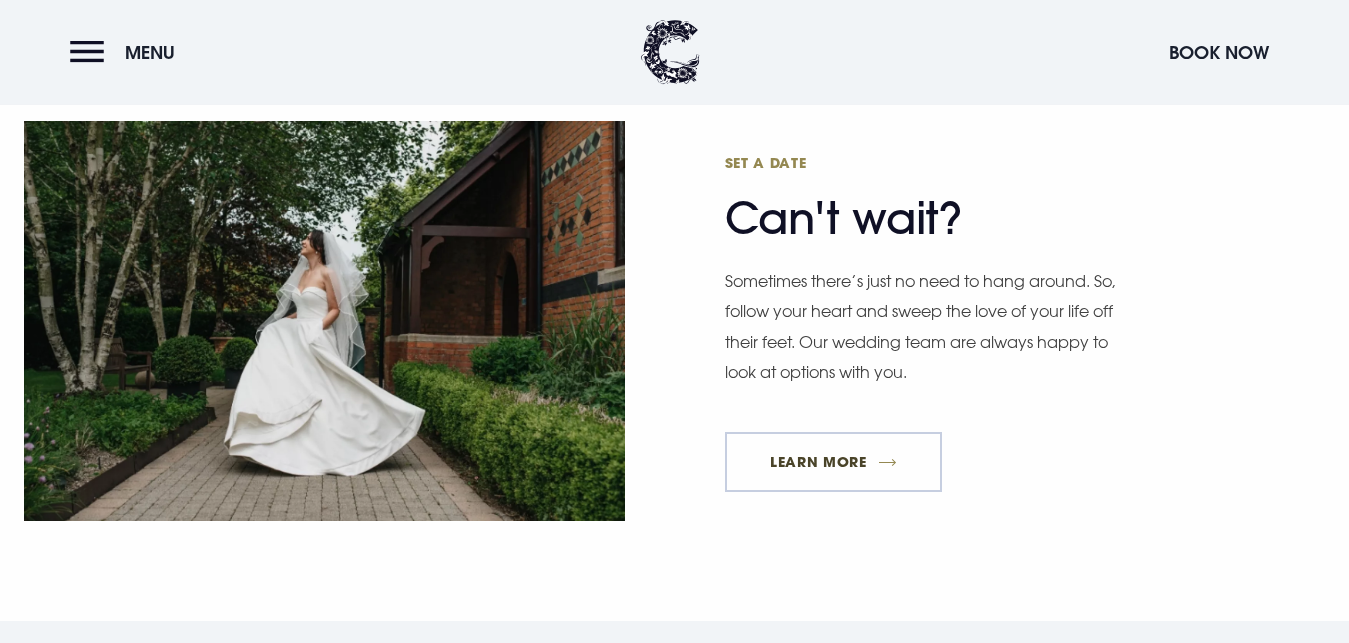 click on "Learn More" at bounding box center [834, 462] 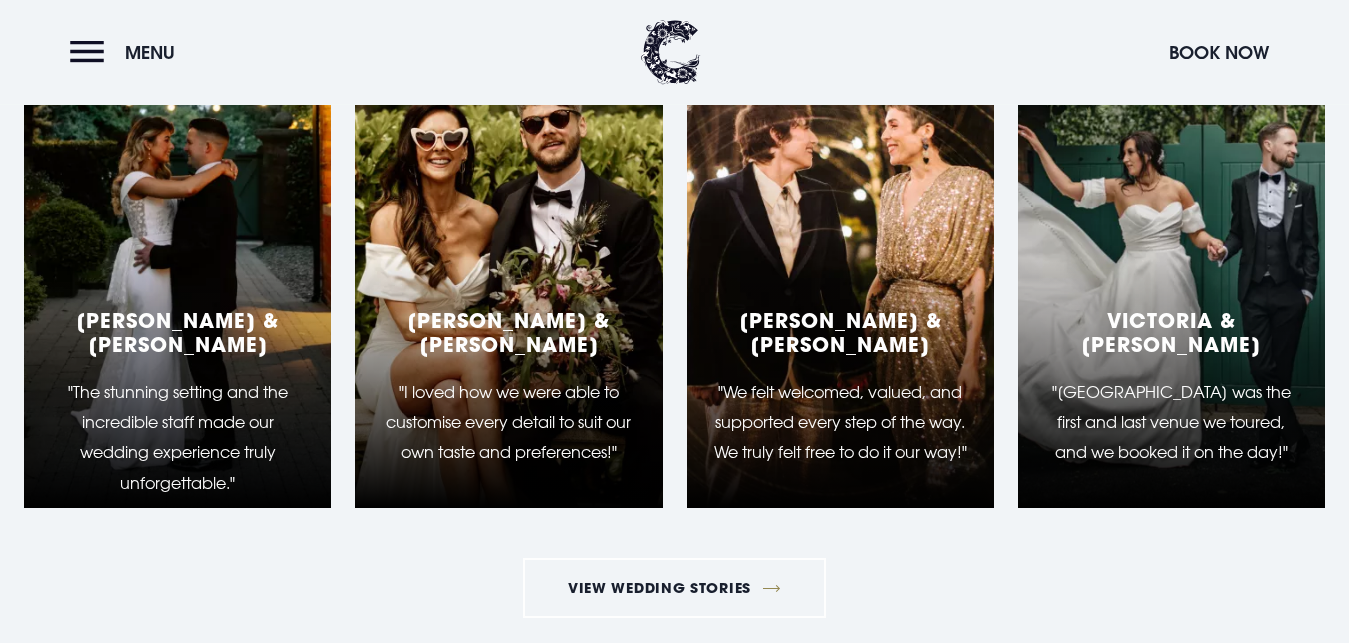 scroll, scrollTop: 3094, scrollLeft: 0, axis: vertical 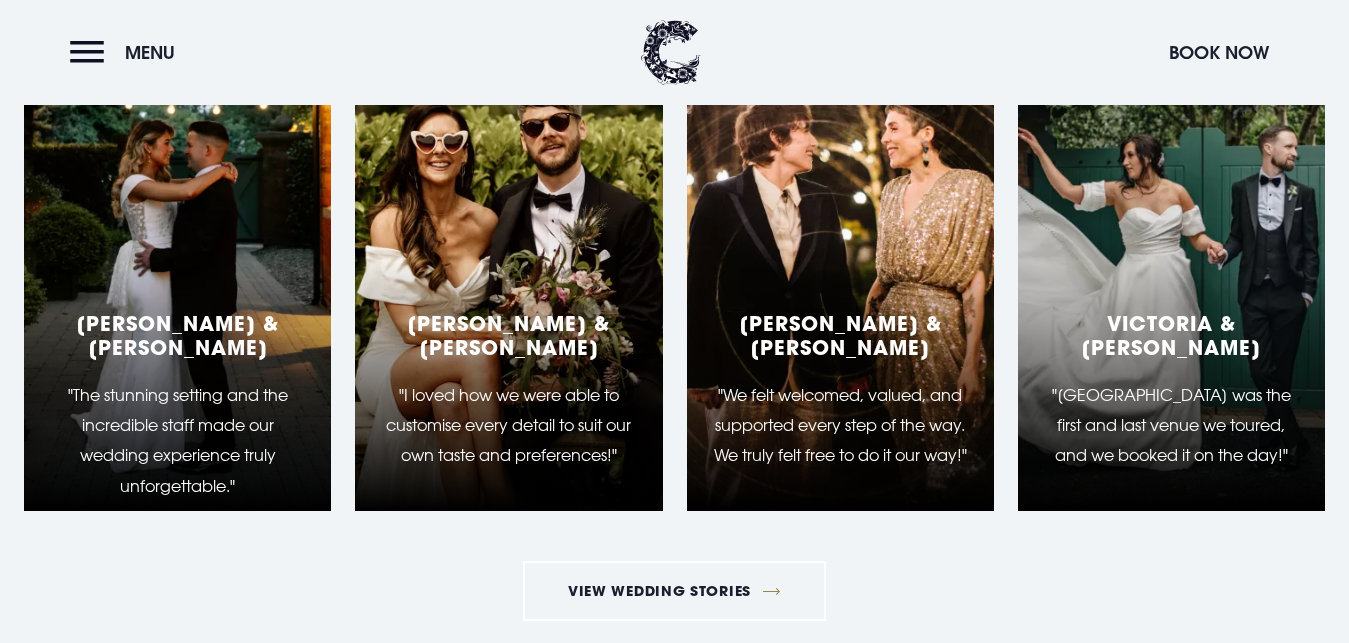 click on "Menu       Book Now" at bounding box center [674, 52] 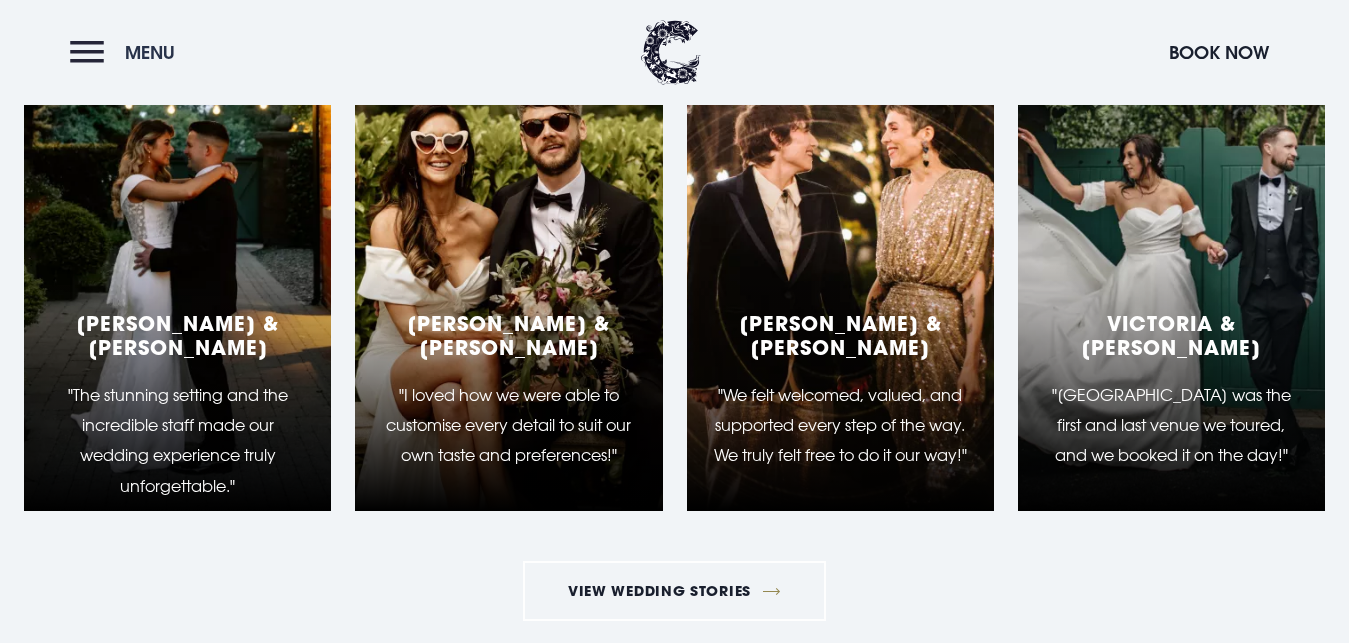 click on "Menu" at bounding box center (127, 52) 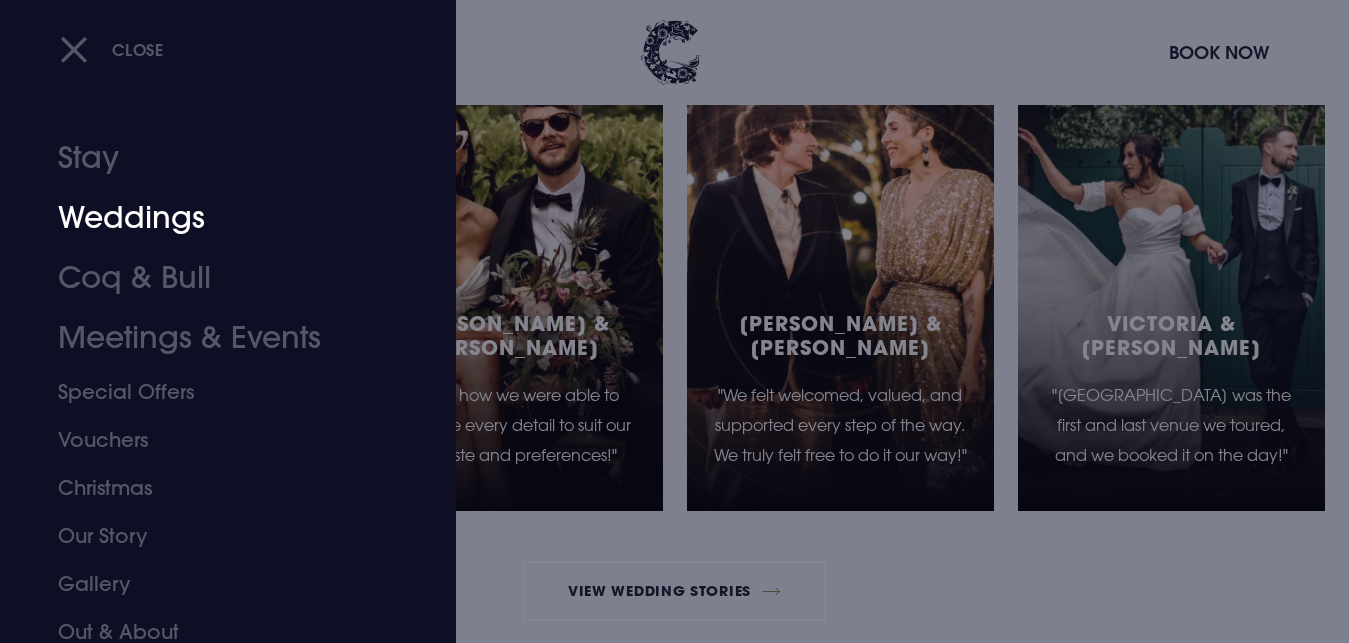 click on "Weddings" at bounding box center [214, 218] 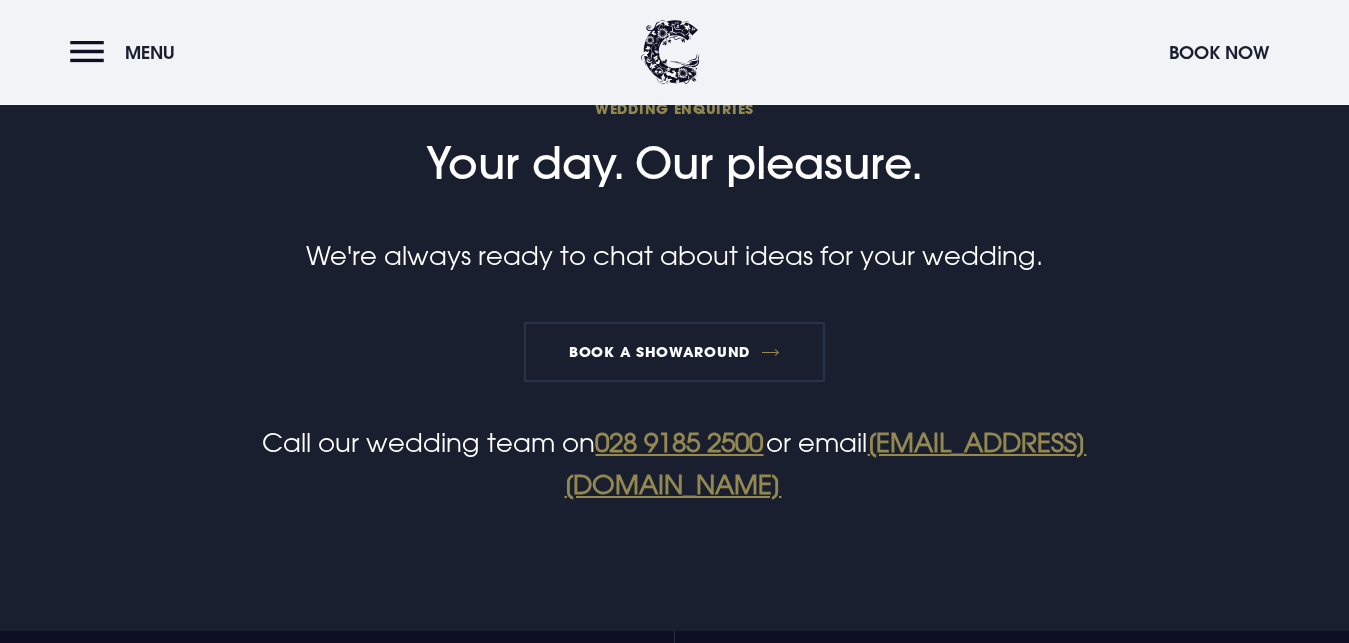 scroll, scrollTop: 6712, scrollLeft: 0, axis: vertical 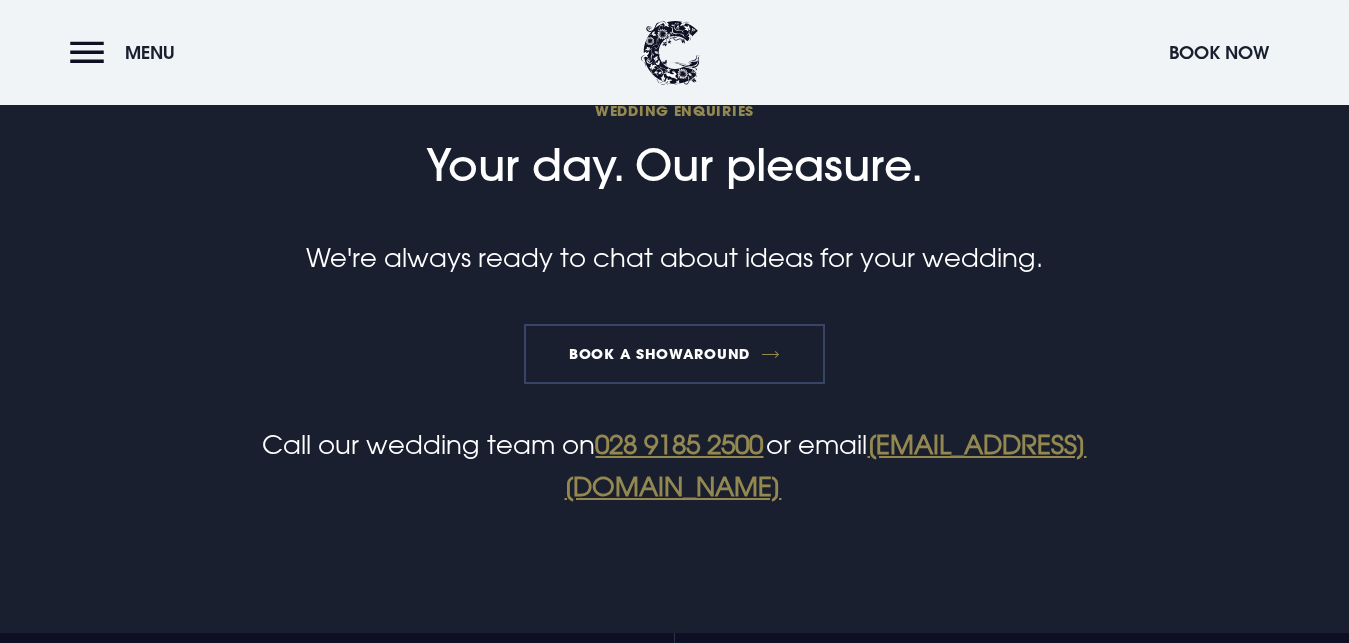 click on "Book a showaround" at bounding box center (675, 354) 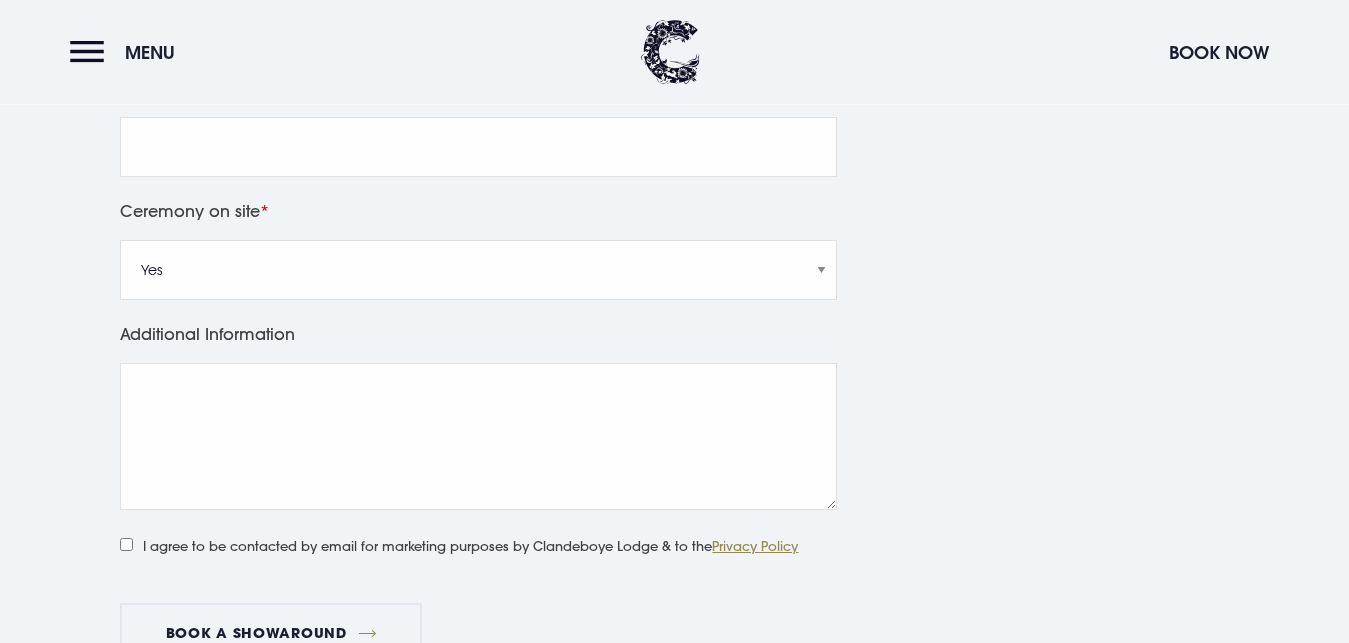 scroll, scrollTop: 1414, scrollLeft: 0, axis: vertical 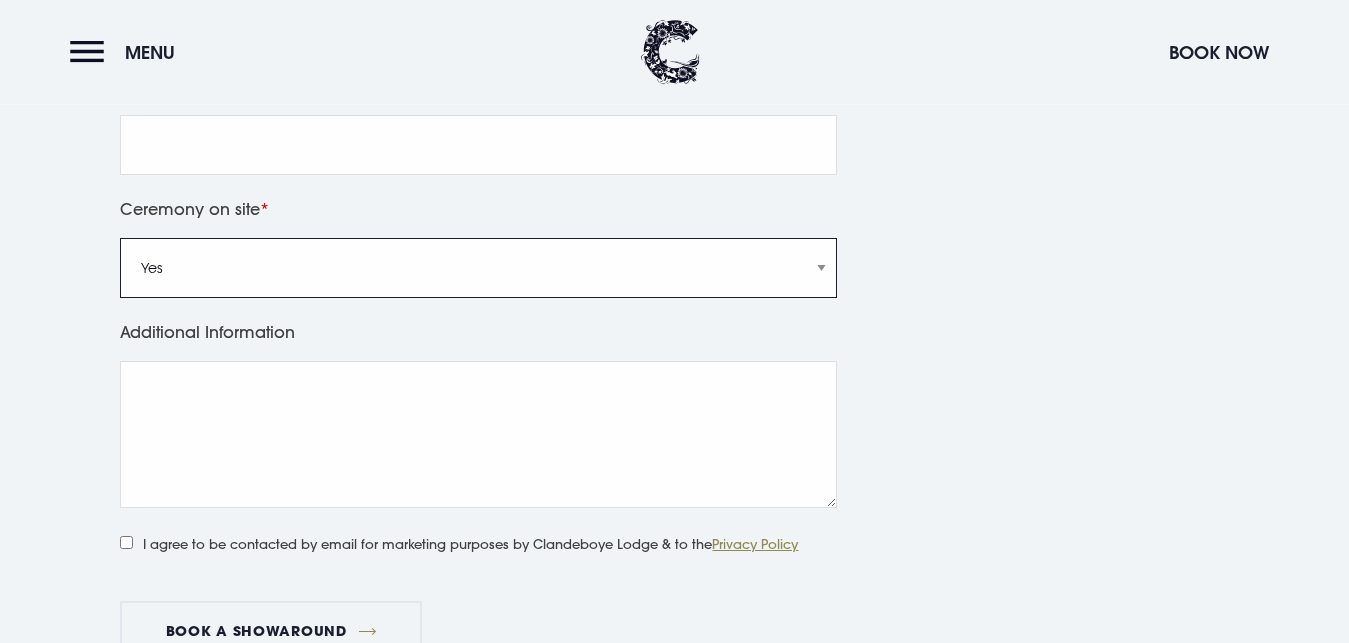 click on "Yes   No" at bounding box center [478, 268] 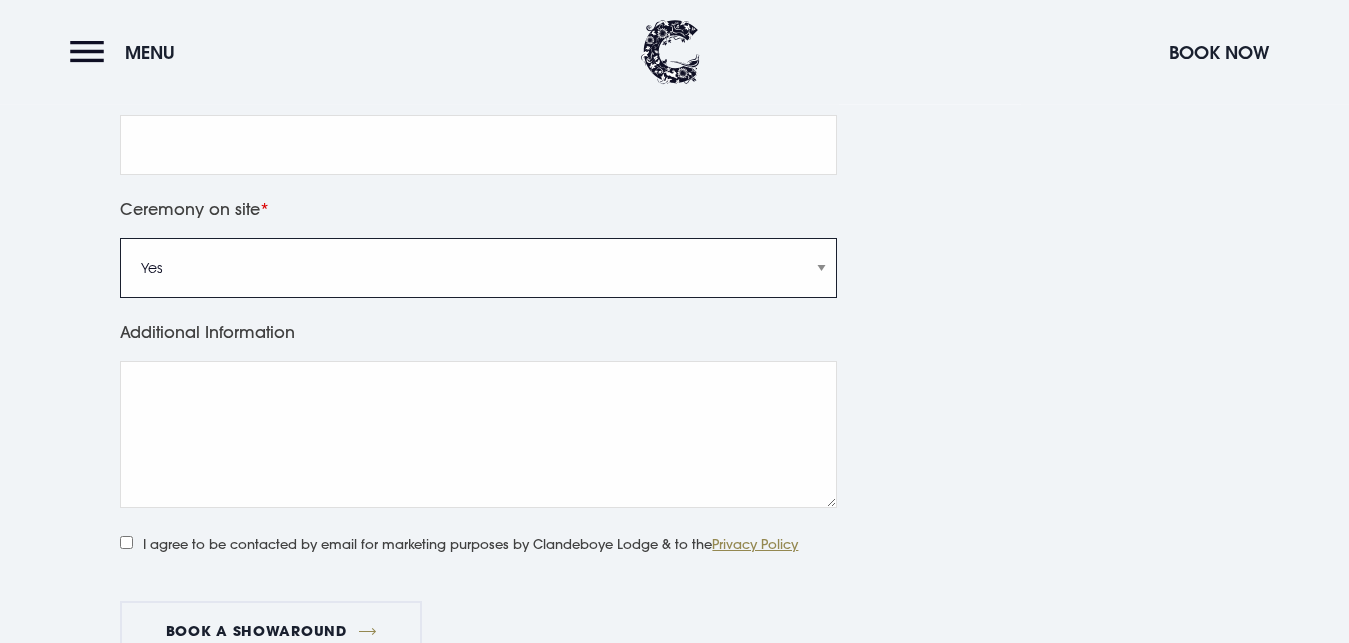 select on "No" 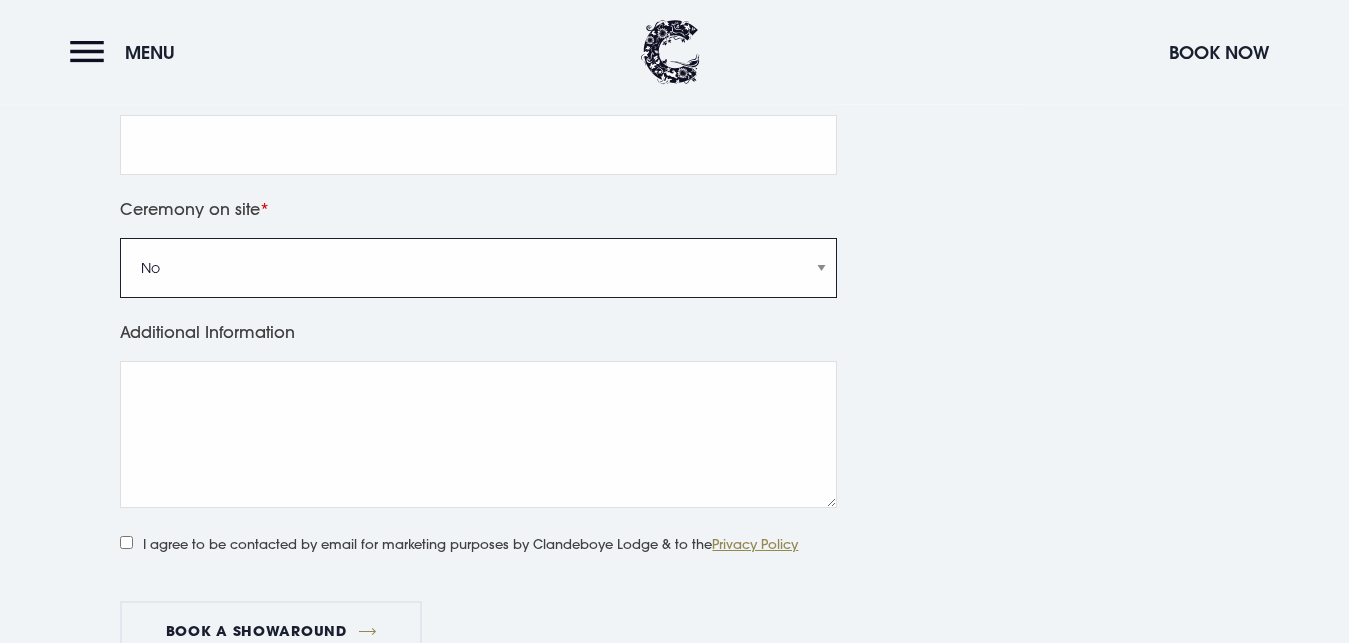 click on "No" at bounding box center [0, 0] 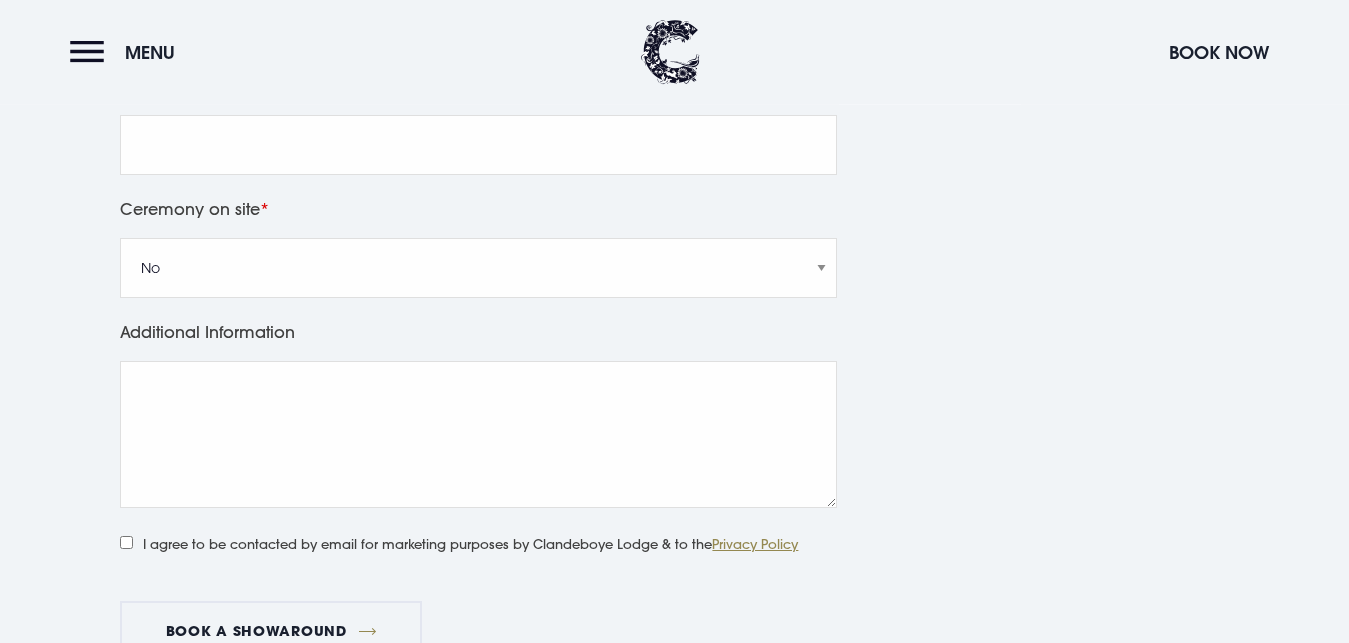 click on "Ceremony on site   Yes   No" at bounding box center (478, 256) 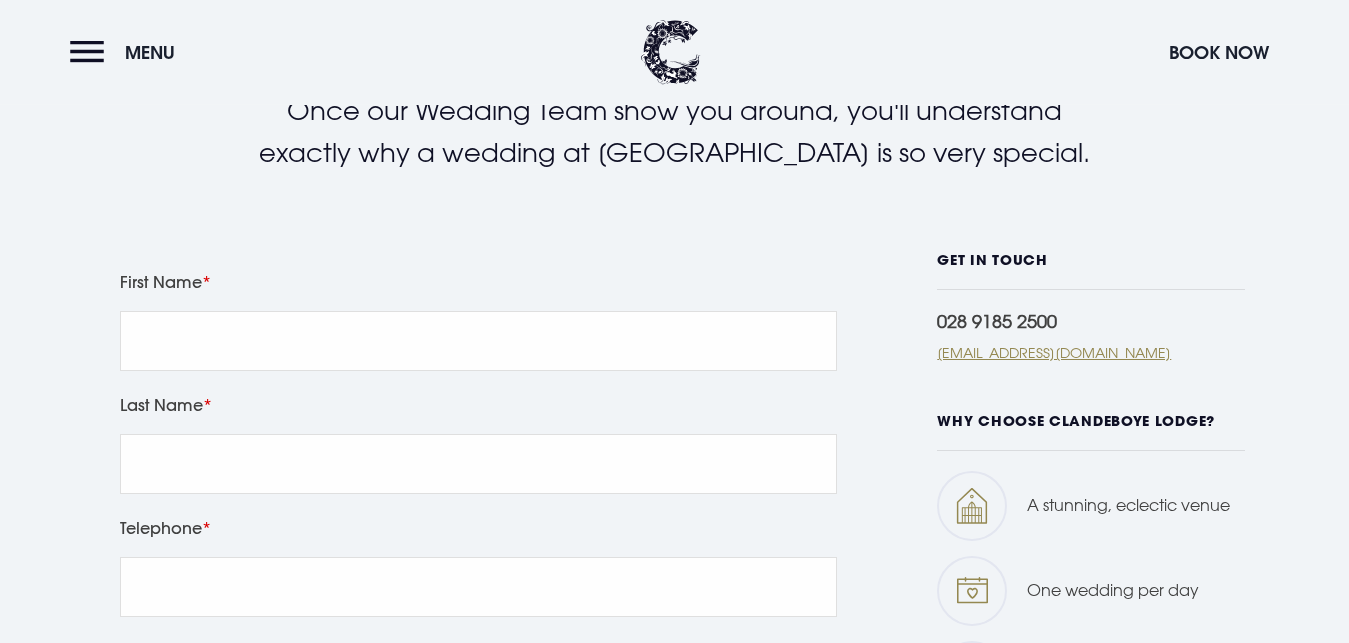 scroll, scrollTop: 605, scrollLeft: 0, axis: vertical 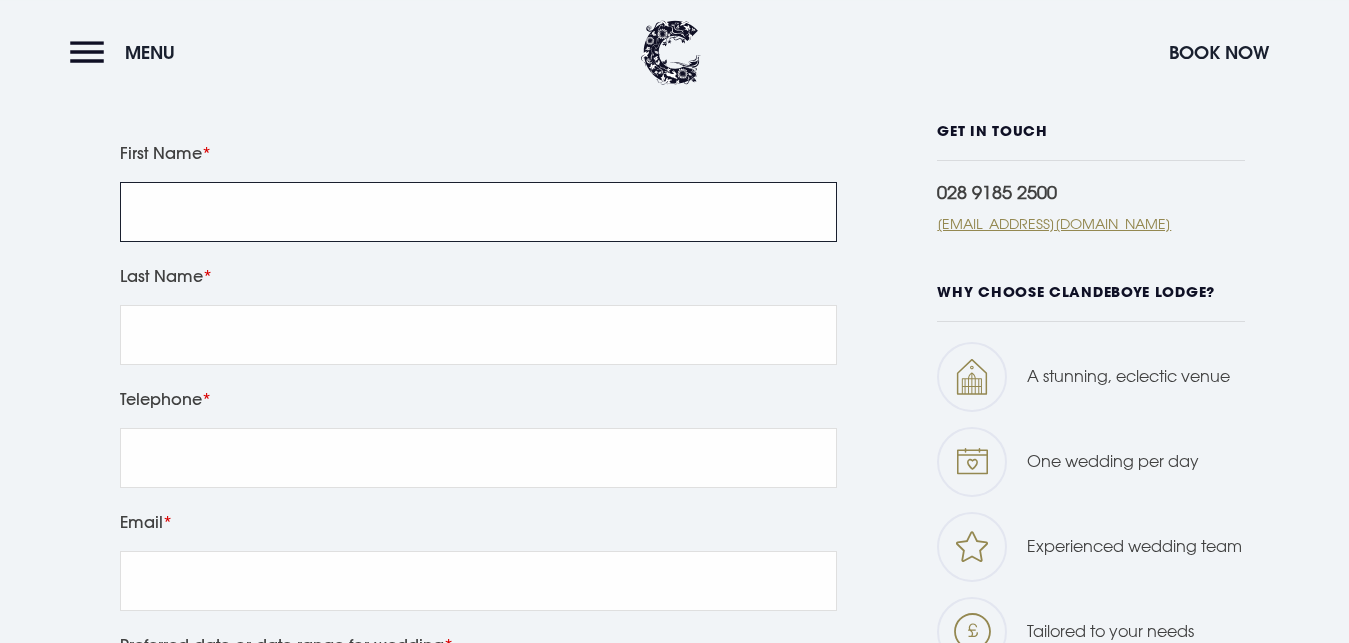 click on "First Name" at bounding box center [478, 212] 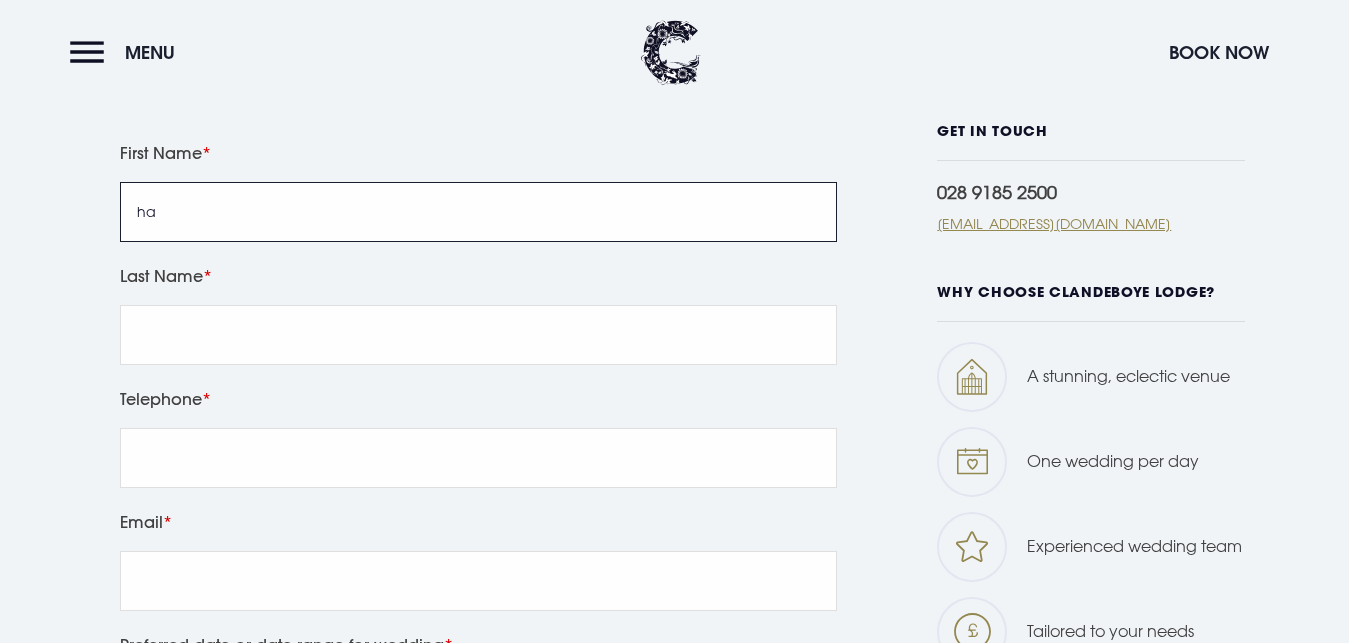 type on "h" 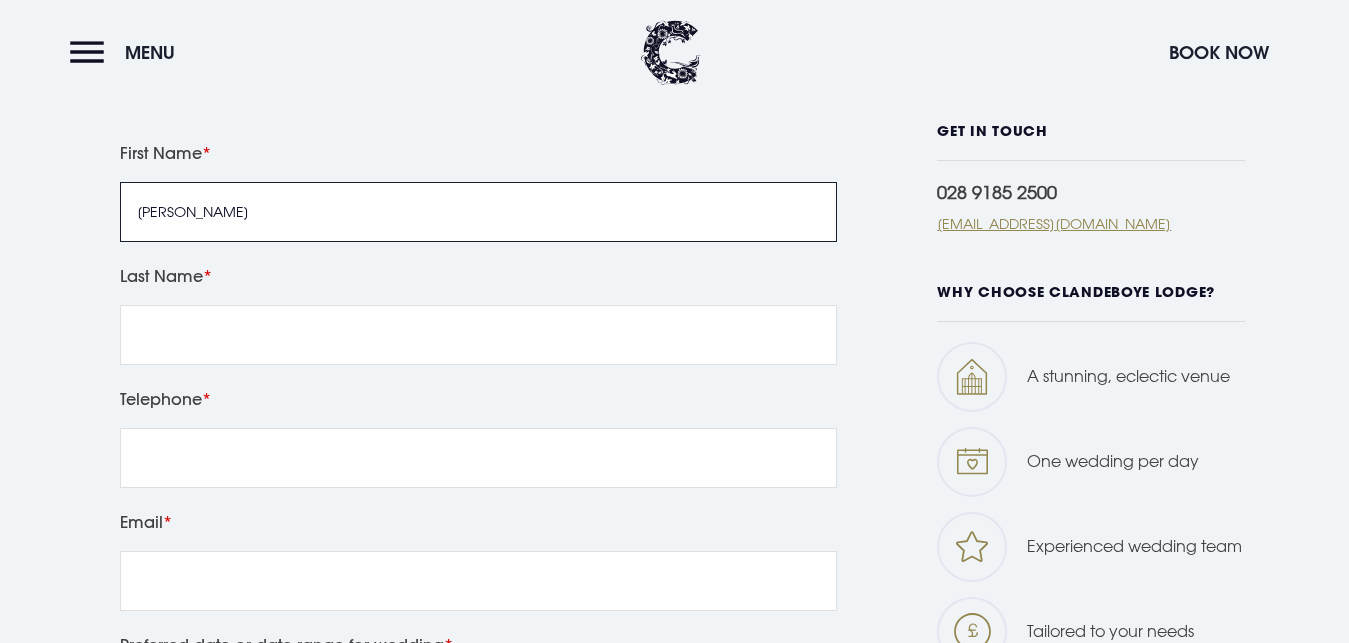 type on "Hannah" 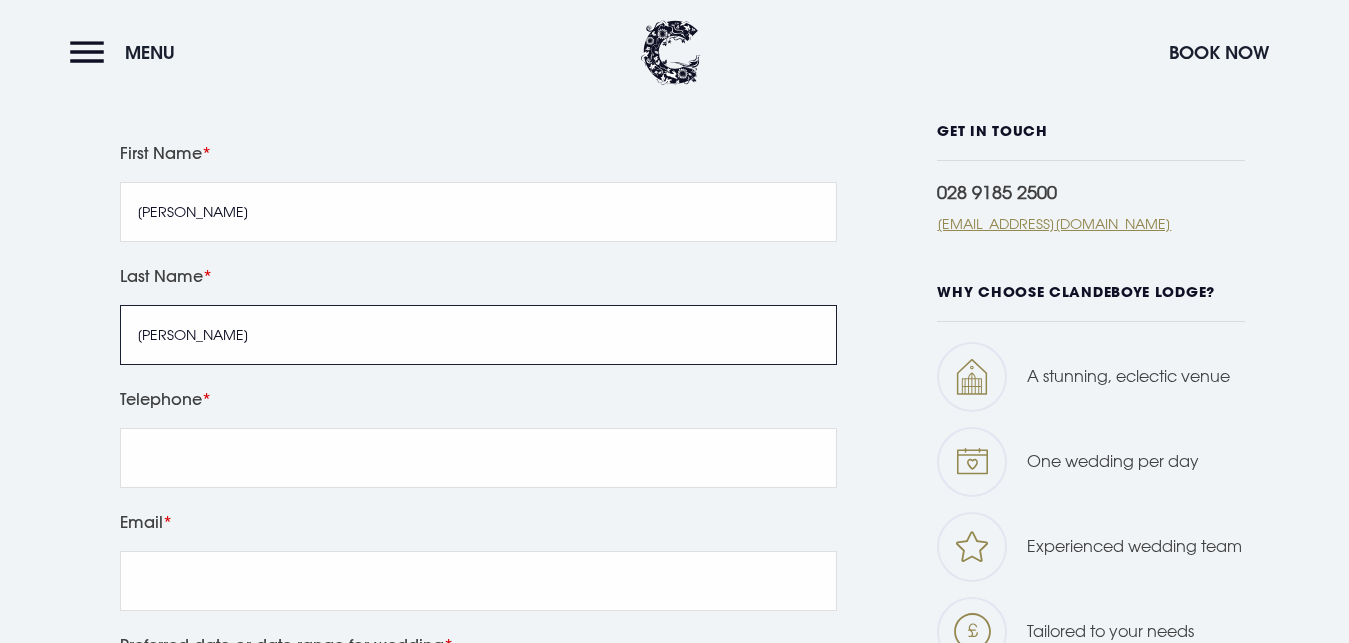 type on "Gibson" 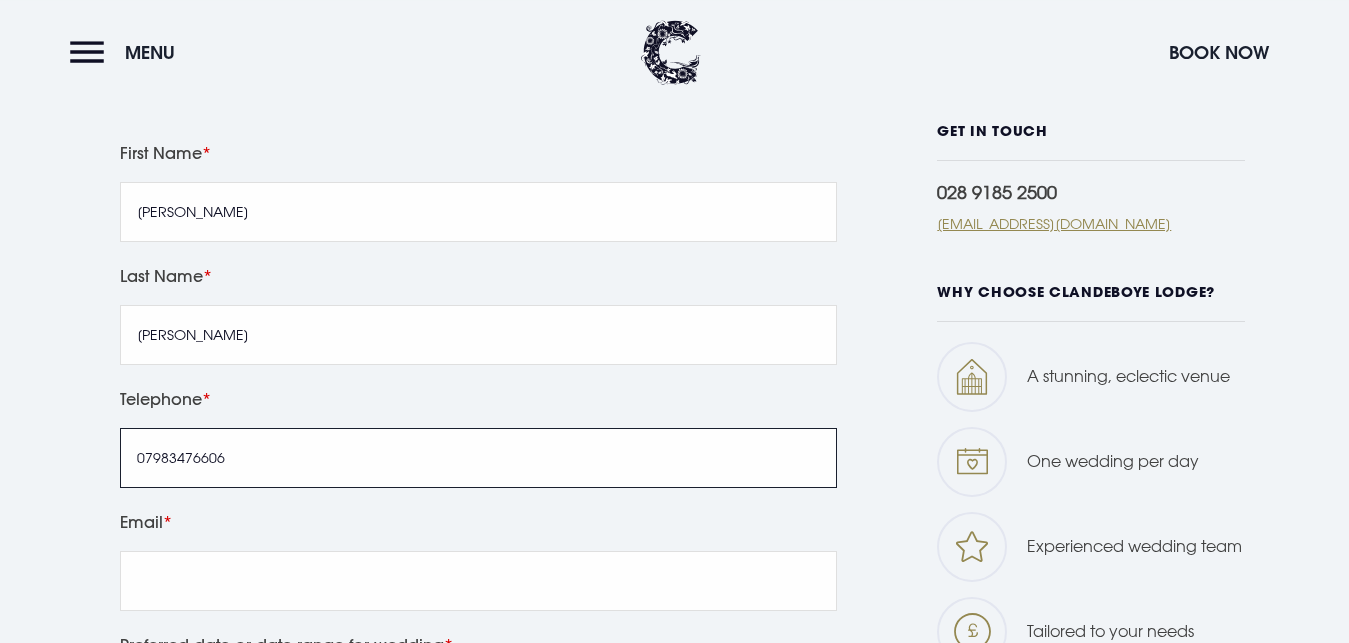 type on "07983476606" 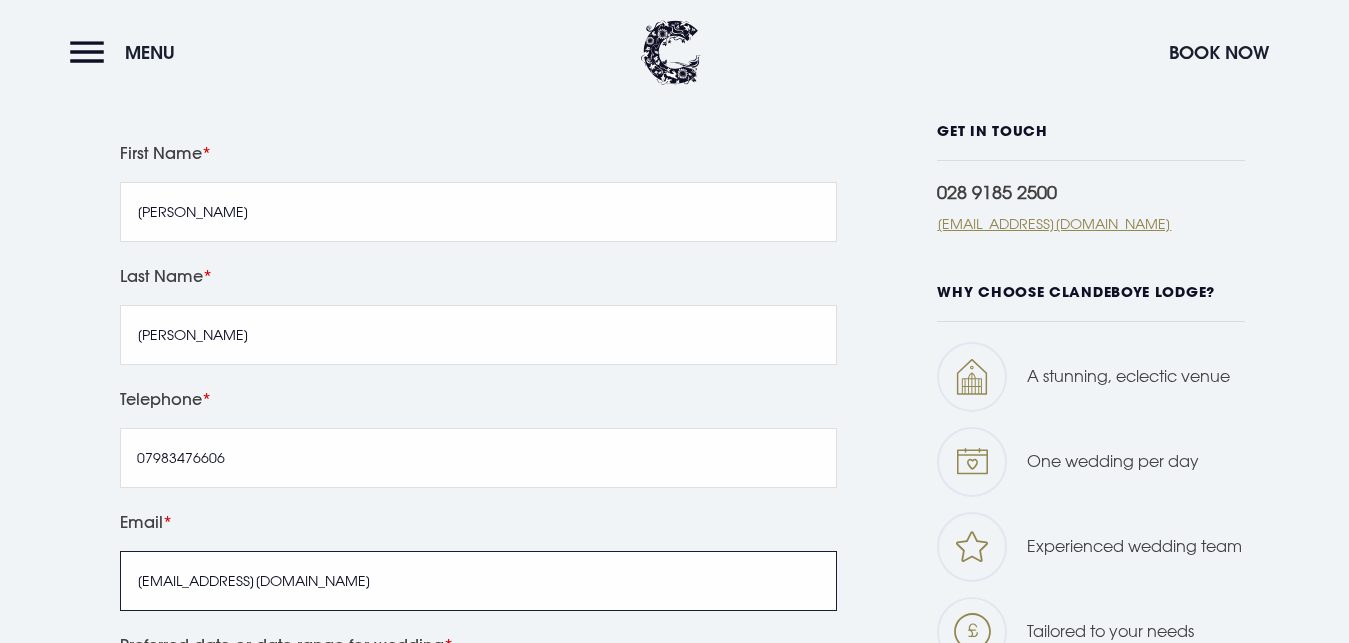 type on "hannahgibson132@gmail.com" 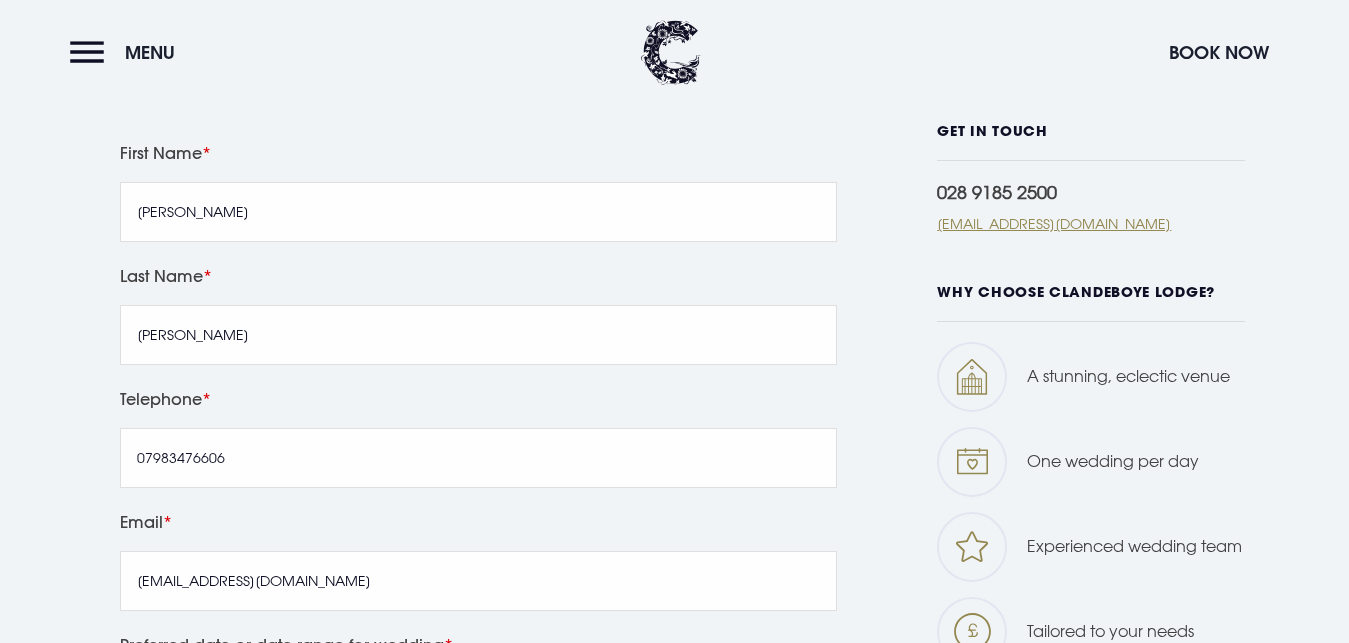 scroll, scrollTop: 1039, scrollLeft: 0, axis: vertical 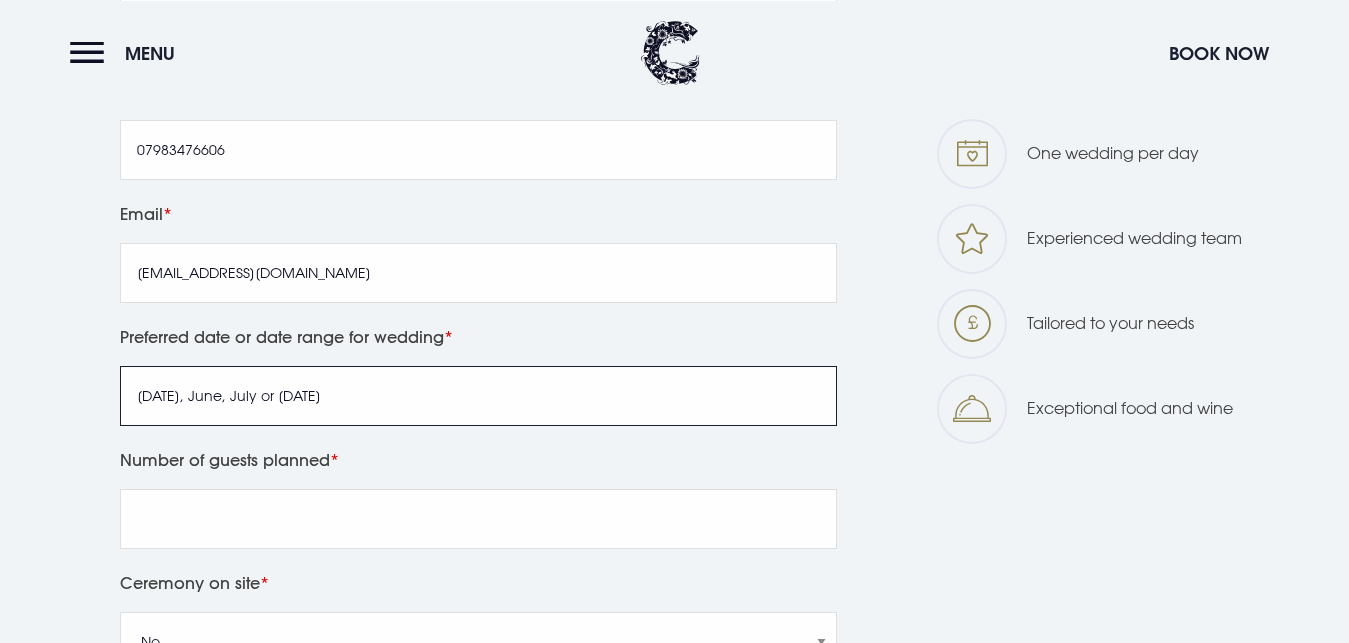 click on "Thursday, June, July or August, 2027" at bounding box center [478, 396] 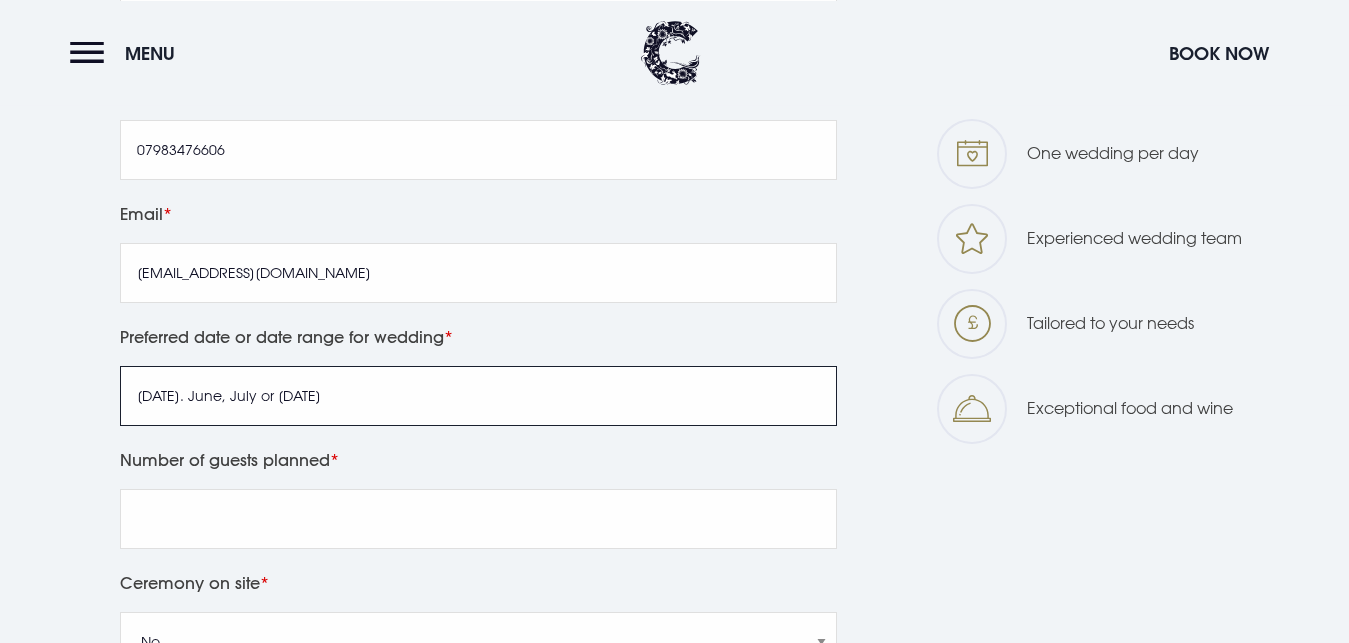 click on "Thursday. June, July or August, 2027" at bounding box center [478, 396] 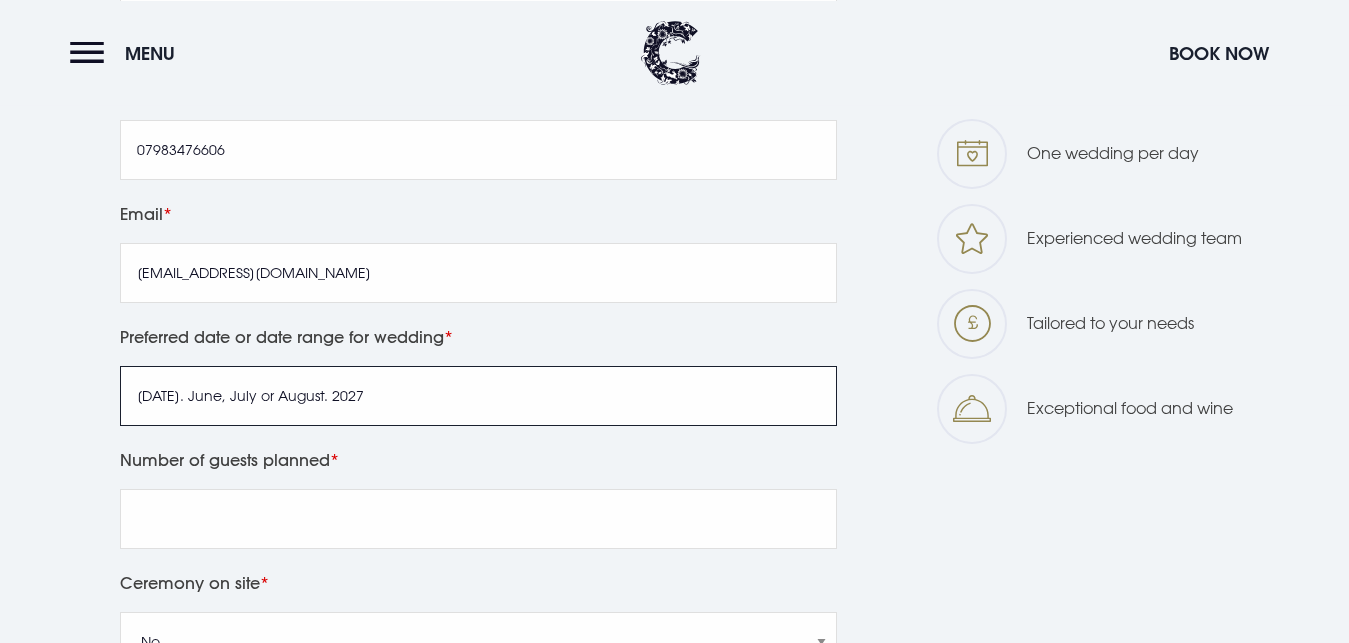 click on "Thursday. June, July or August. 2027" at bounding box center [478, 396] 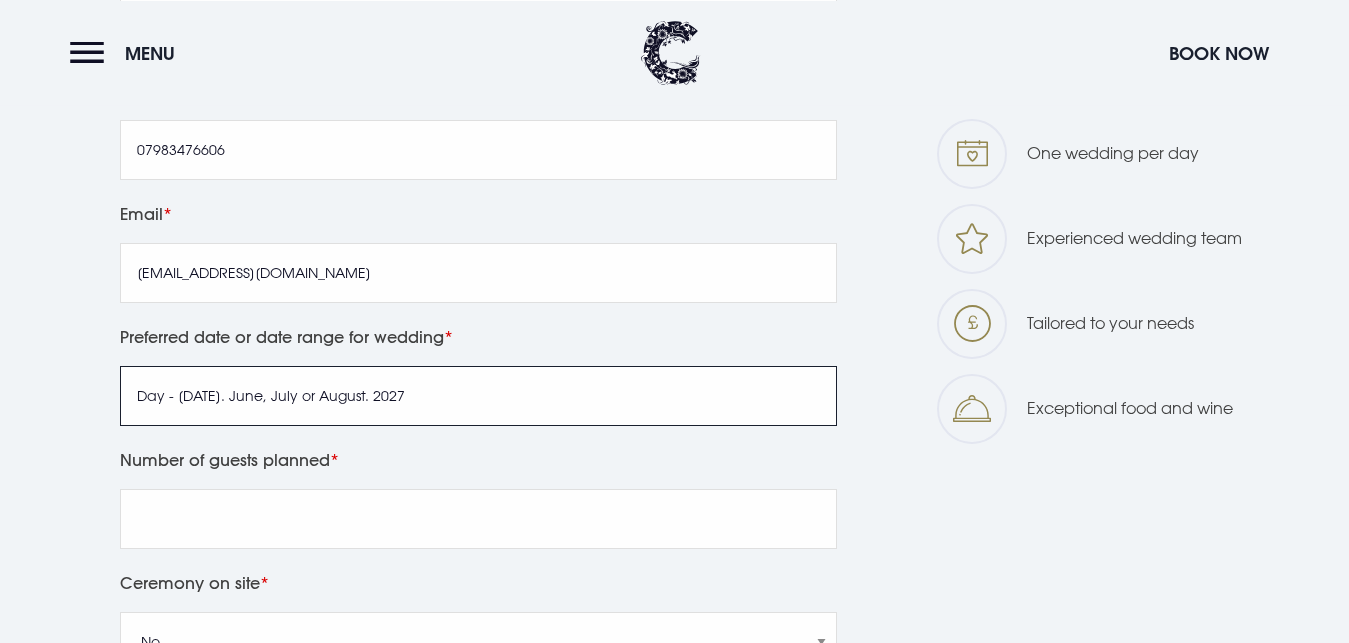 click on "Day - Thursday. June, July or August. 2027" at bounding box center (478, 396) 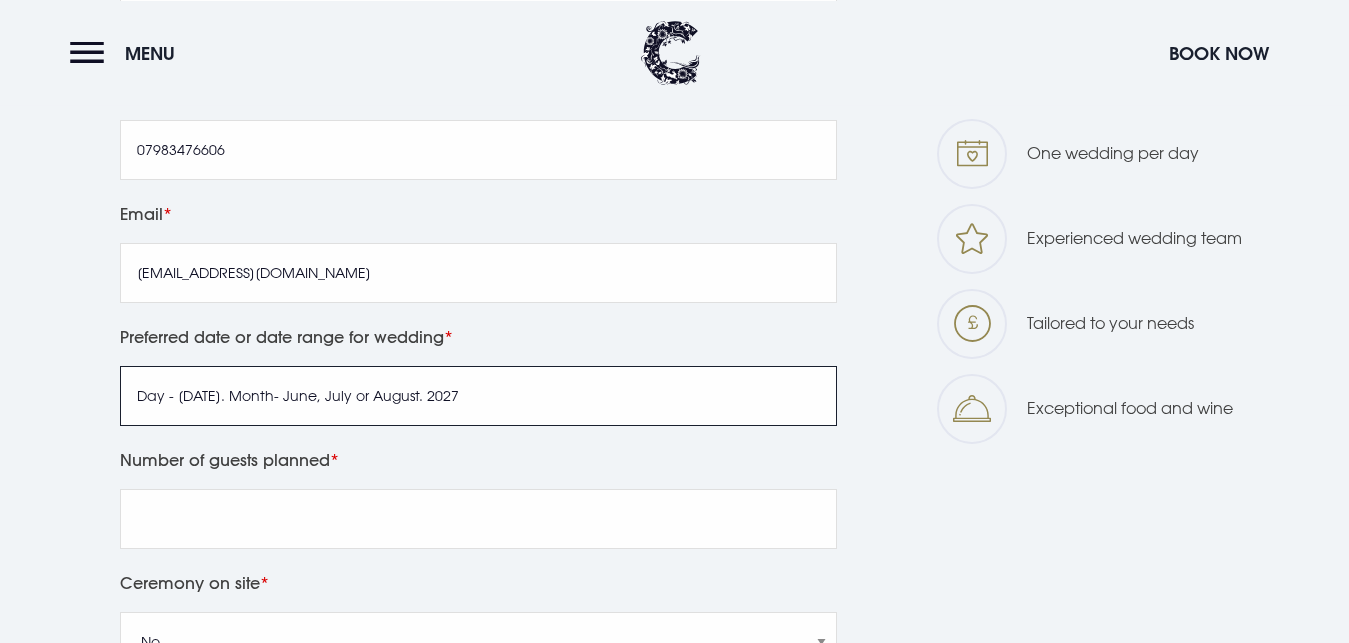 click on "Day - Thursday. Month- June, July or August. 2027" at bounding box center (478, 396) 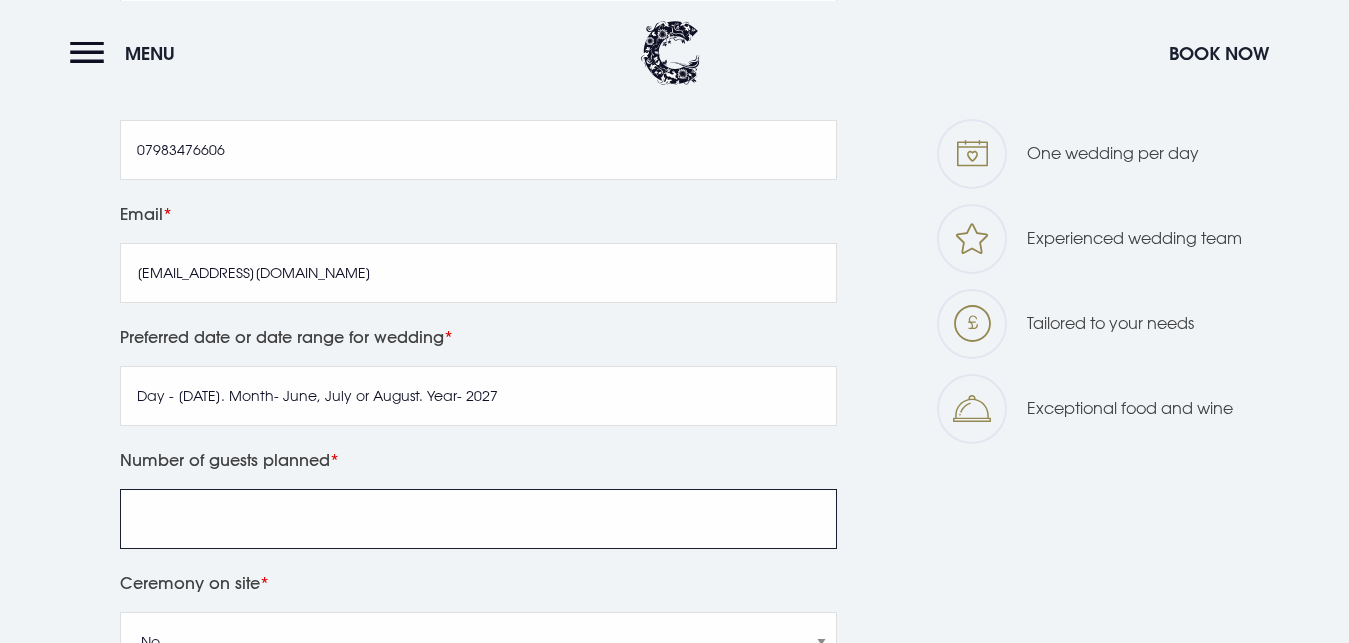 click on "Number of guests planned" at bounding box center (478, 519) 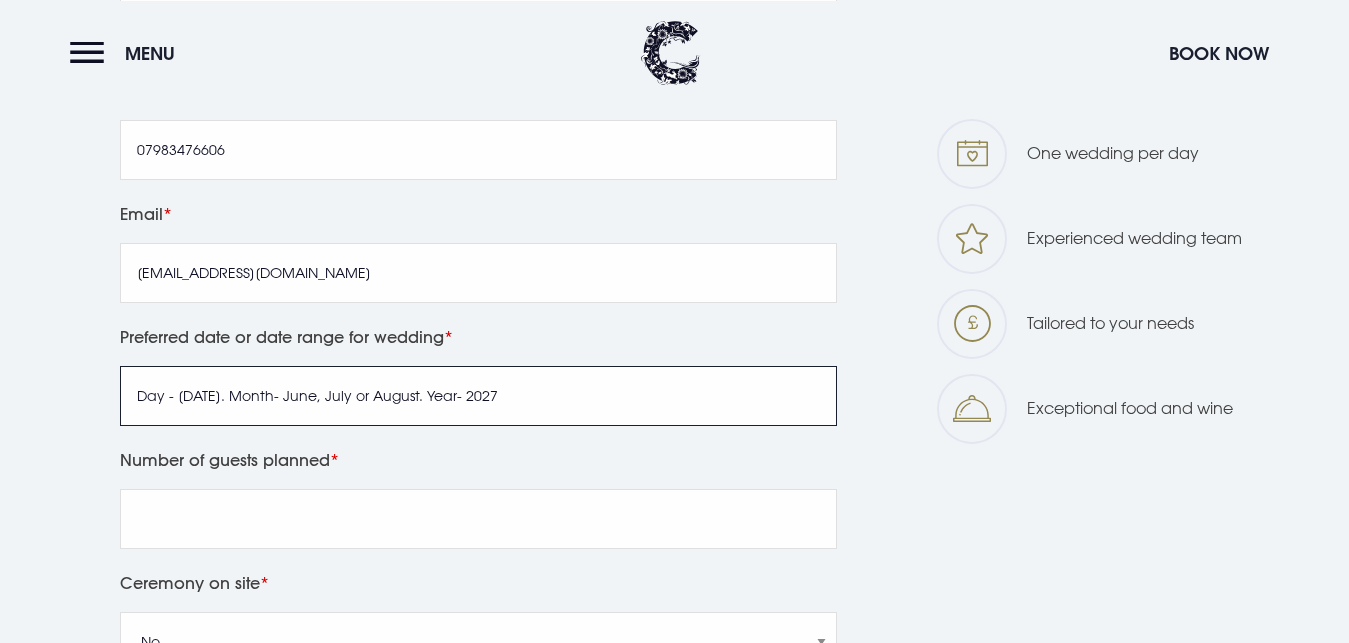 click on "Day - Thursday. Month- June, July or August. Year- 2027" at bounding box center (478, 396) 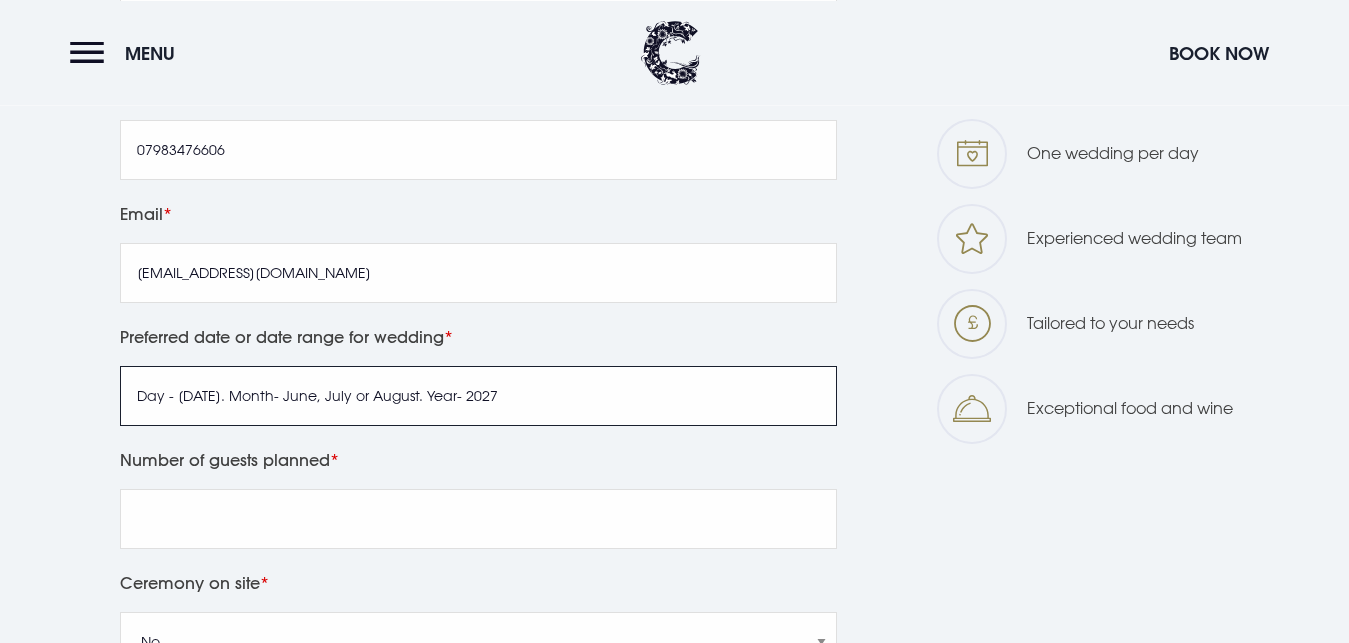 click on "Day - Thursday. Month- June, July or August. Year- 2027" at bounding box center [478, 396] 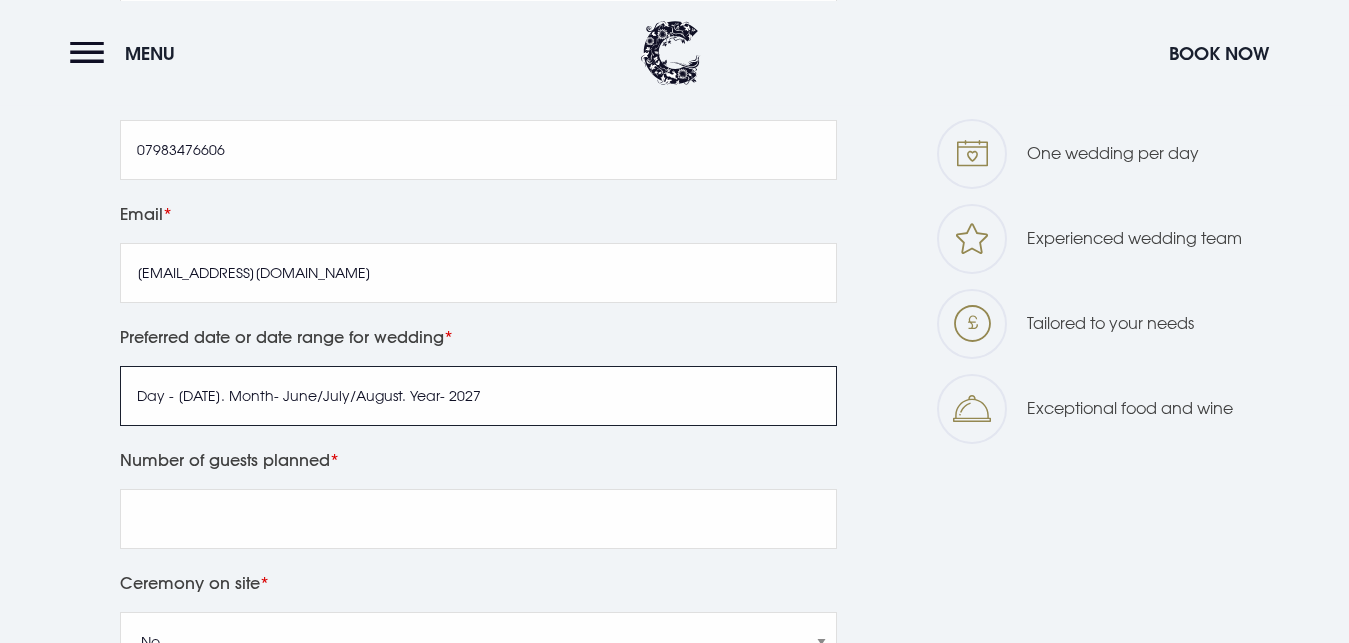 click on "Day - Thursday. Month- June/July/August. Year- 2027" at bounding box center (478, 396) 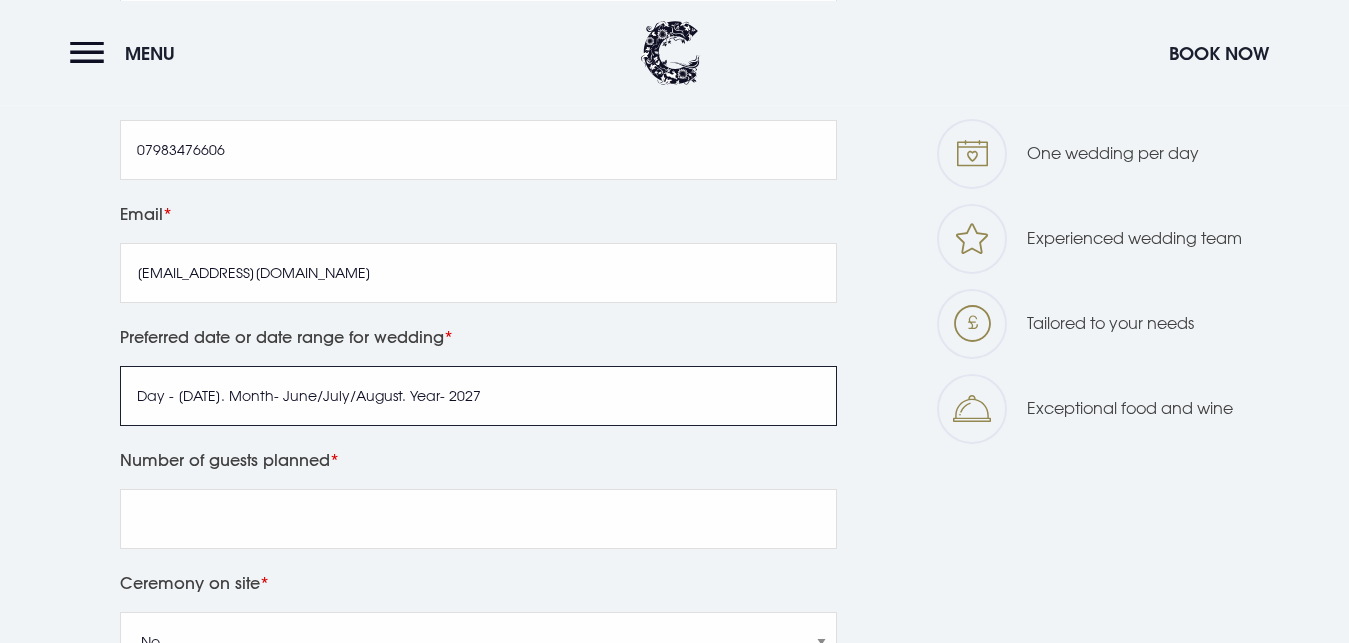 drag, startPoint x: 455, startPoint y: 402, endPoint x: 423, endPoint y: 401, distance: 32.01562 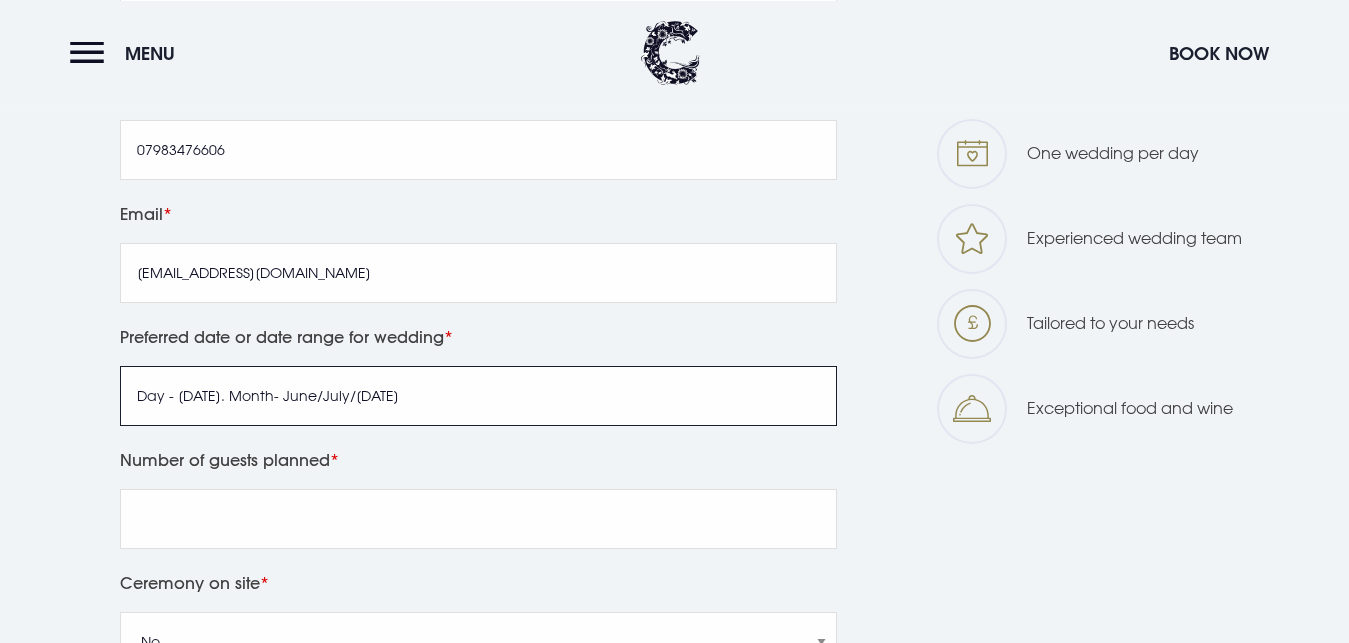 drag, startPoint x: 298, startPoint y: 397, endPoint x: 242, endPoint y: 397, distance: 56 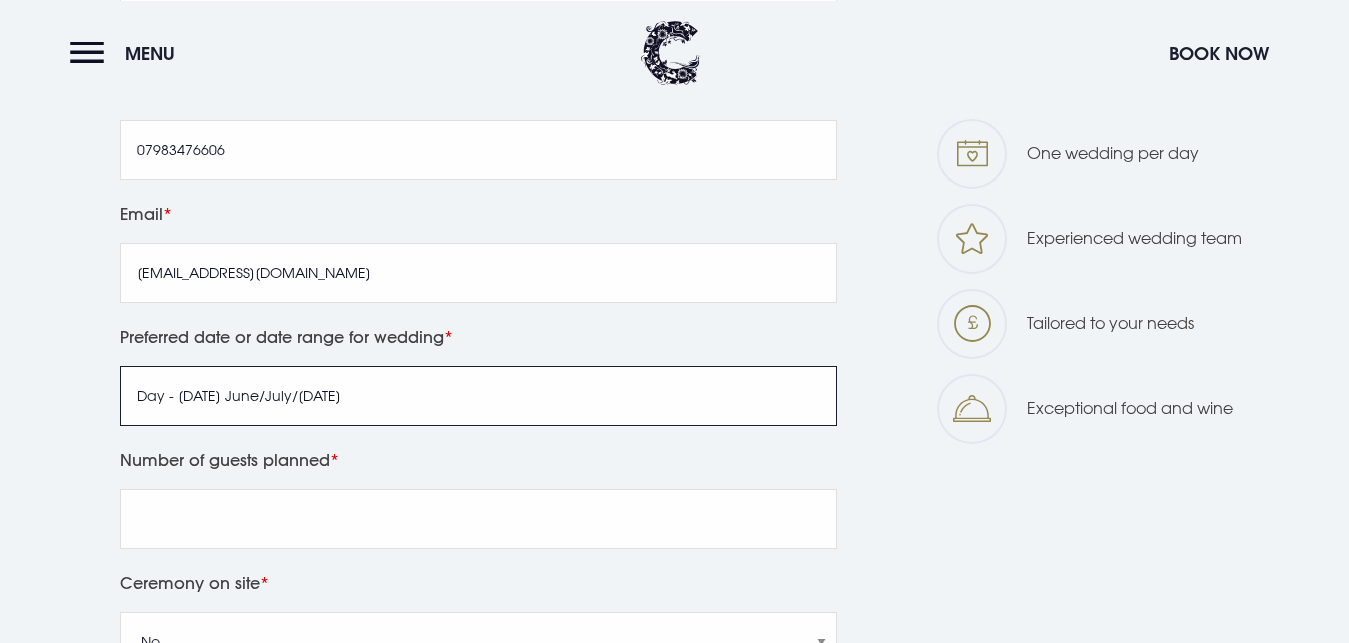 drag, startPoint x: 176, startPoint y: 398, endPoint x: 18, endPoint y: 391, distance: 158.15498 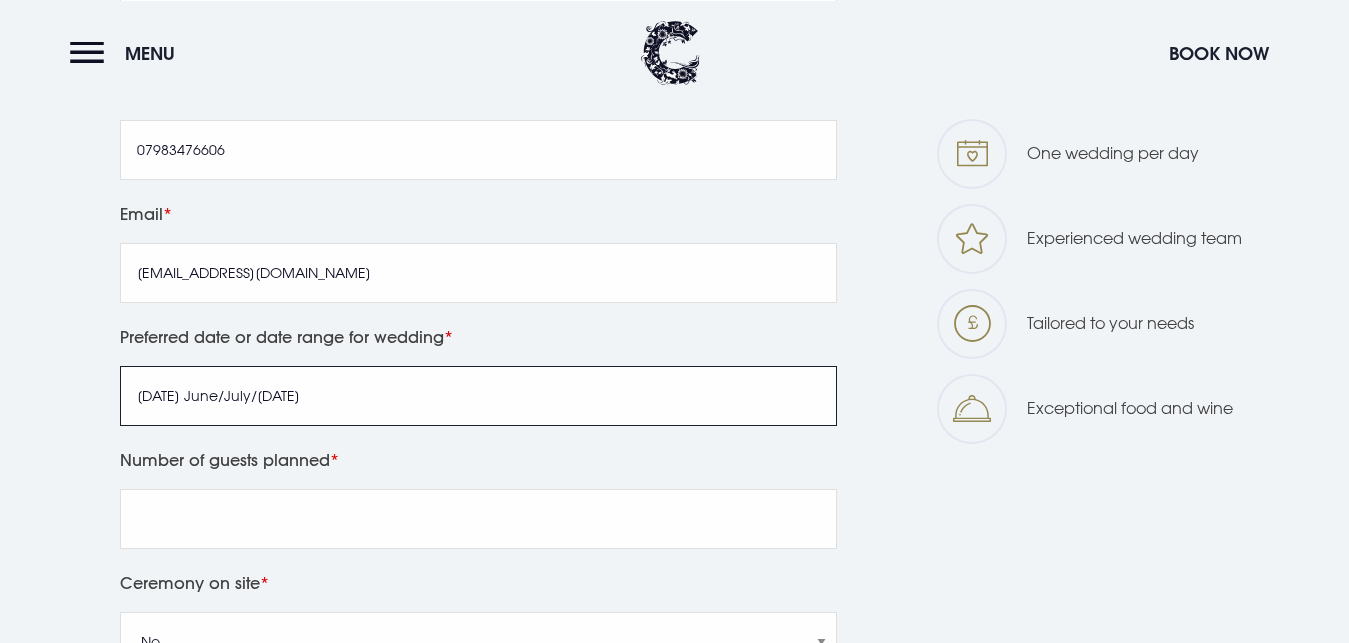 type on "Thursday June/July/August 2027" 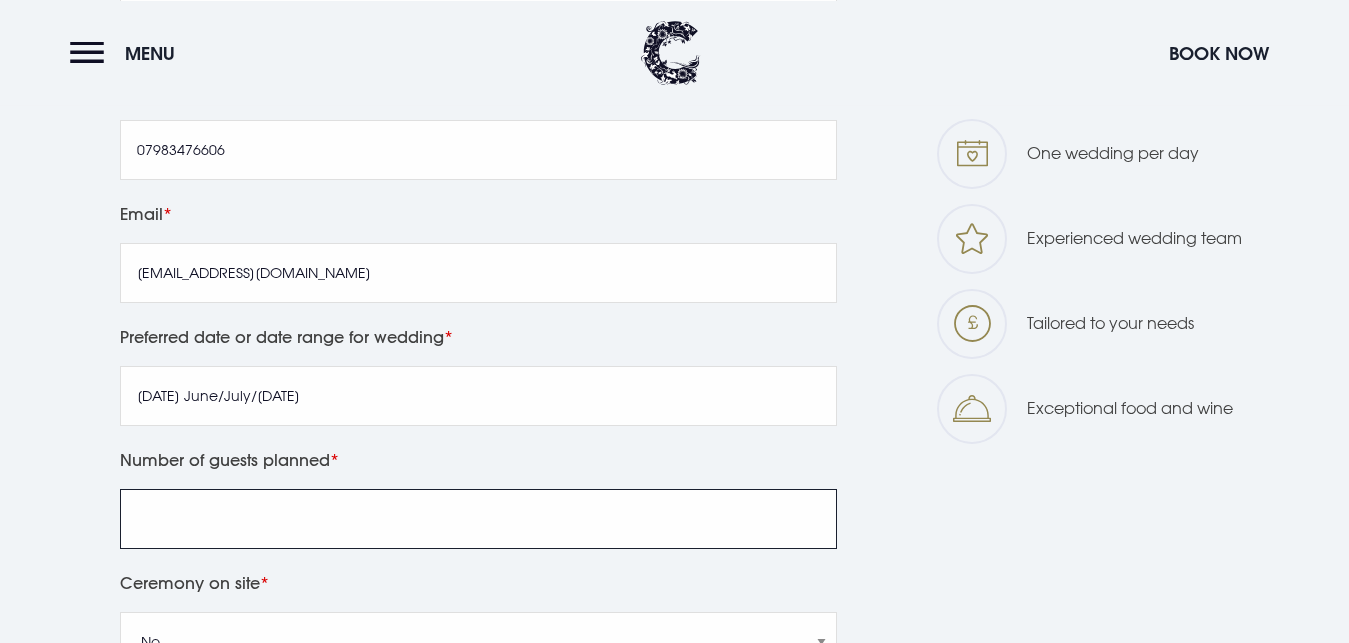 click on "Number of guests planned" at bounding box center (478, 519) 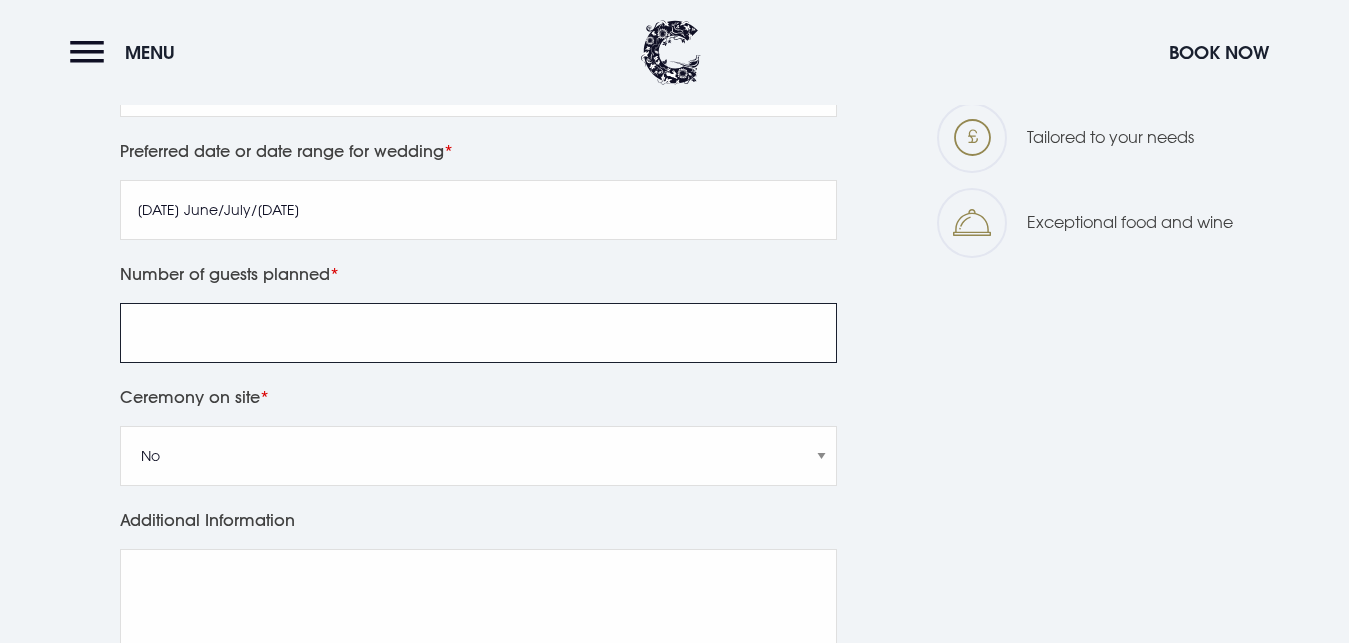 scroll, scrollTop: 1240, scrollLeft: 0, axis: vertical 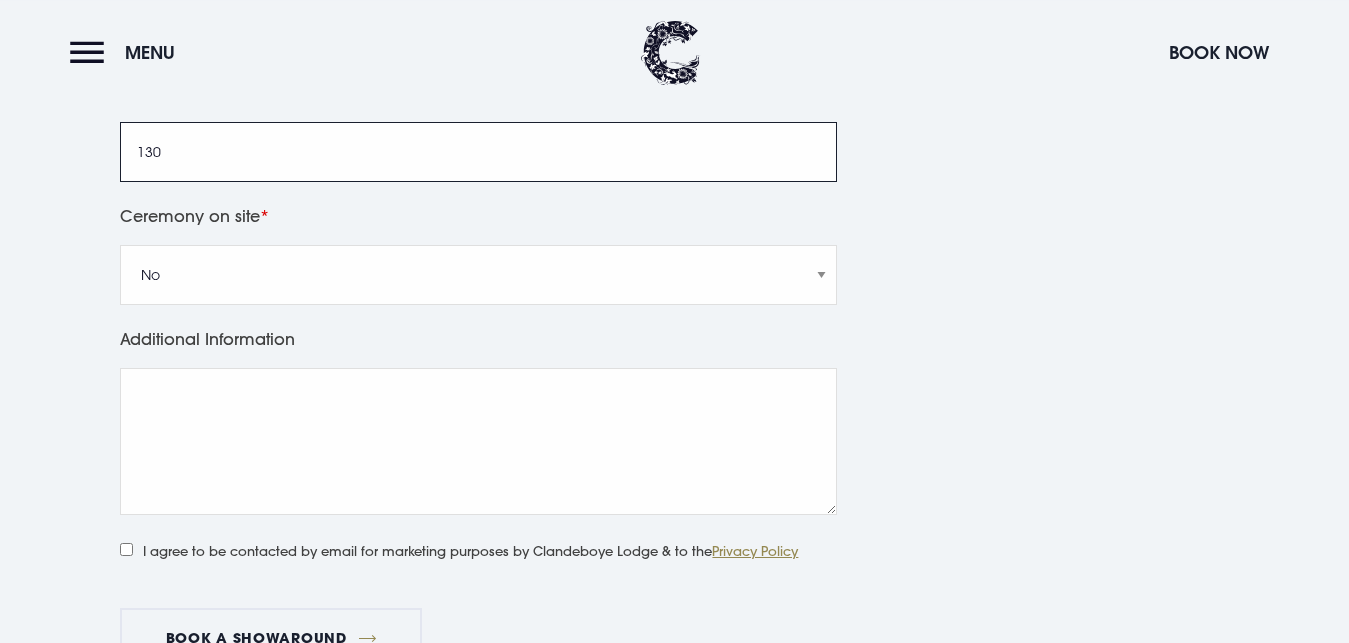 click on "130" at bounding box center [478, 152] 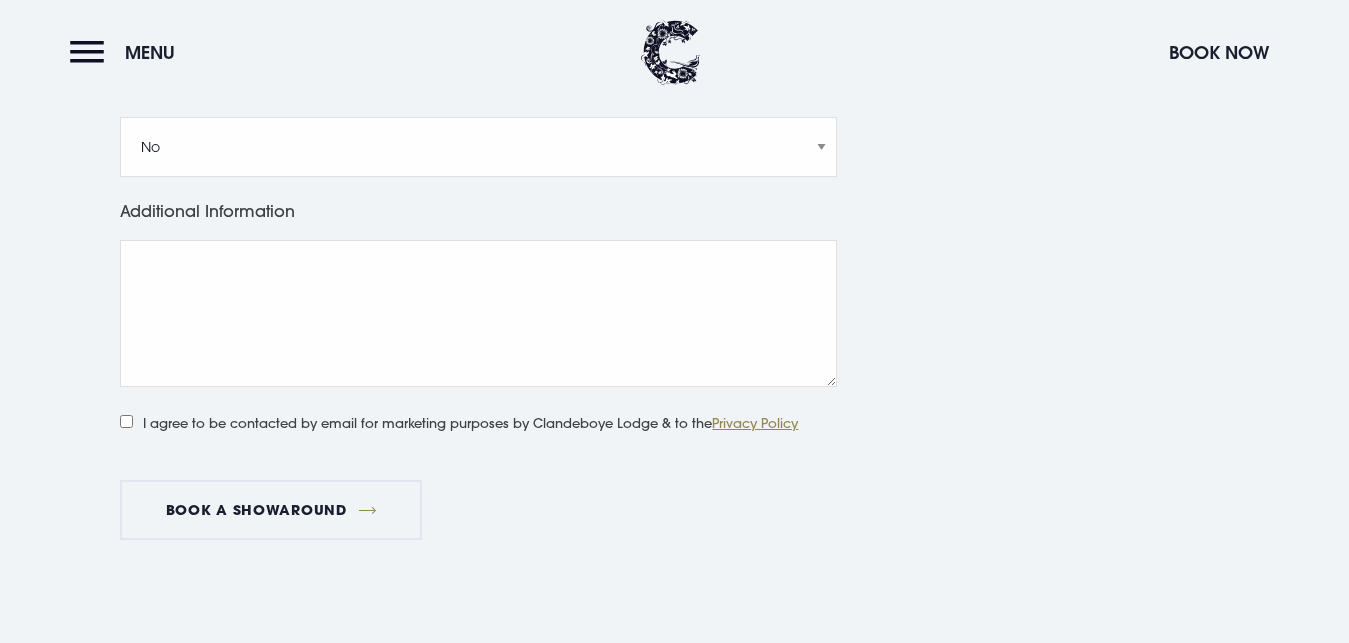 scroll, scrollTop: 1544, scrollLeft: 0, axis: vertical 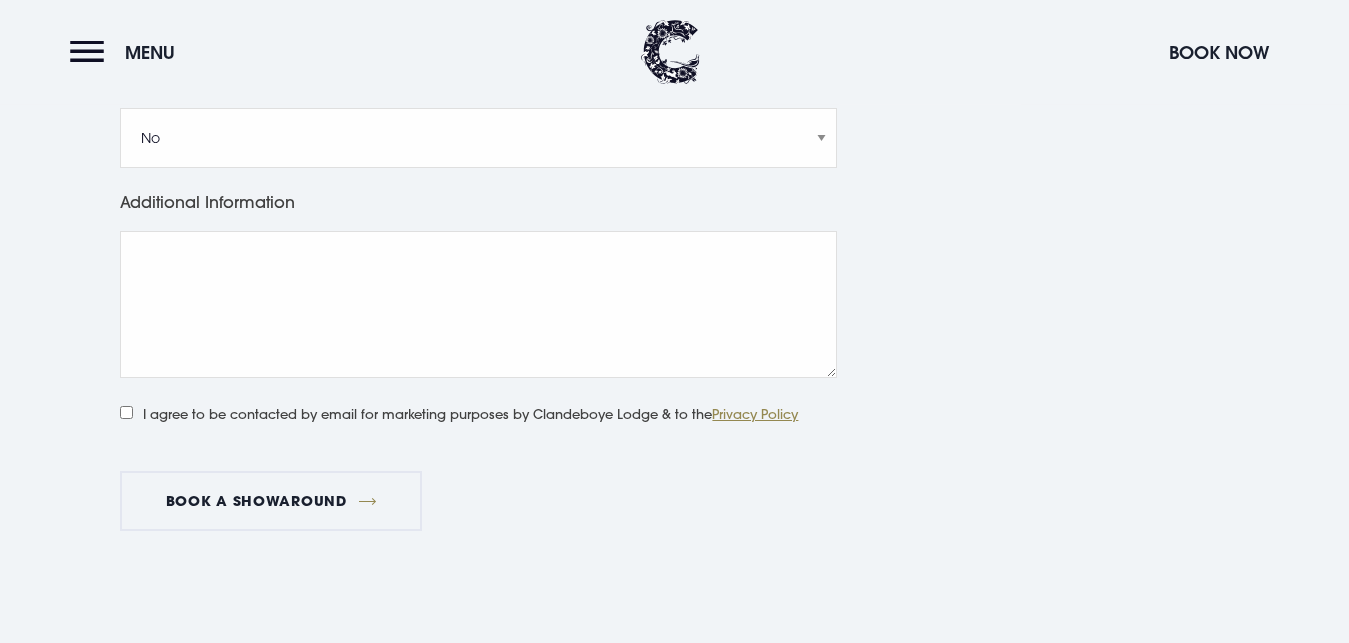 type on "120" 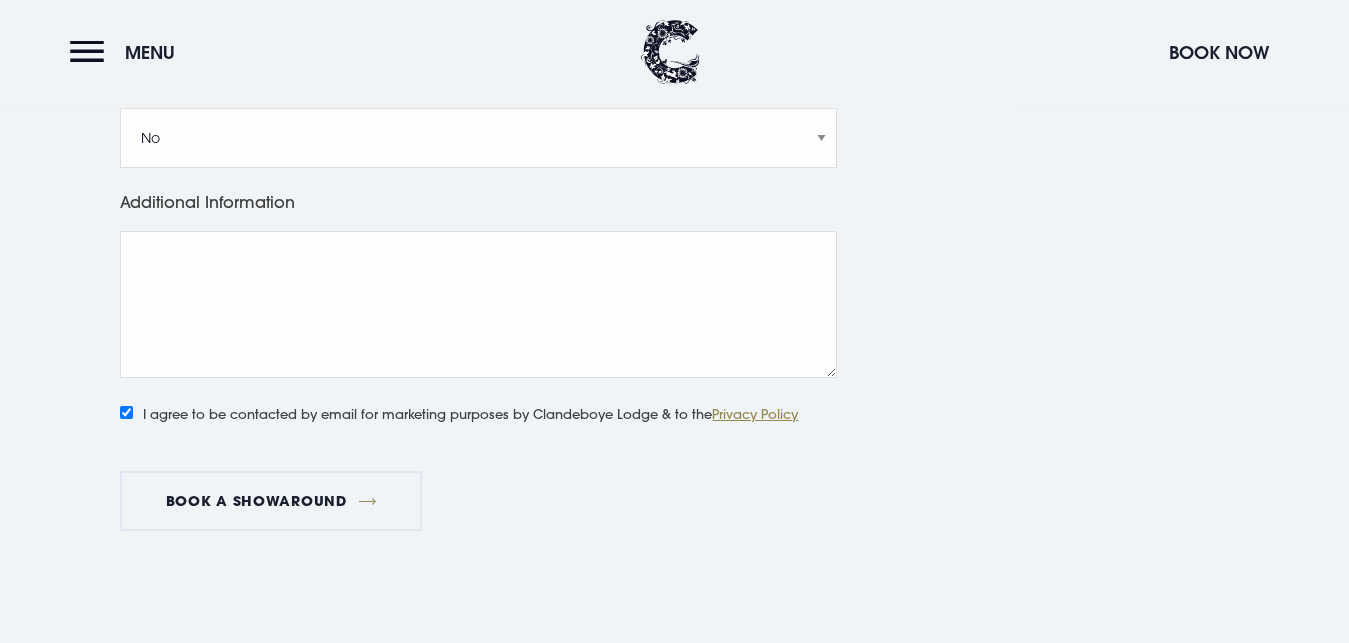 click on "I agree to be contacted by email for marketing purposes by Clandeboye Lodge & to the  Privacy Policy" at bounding box center (126, 412) 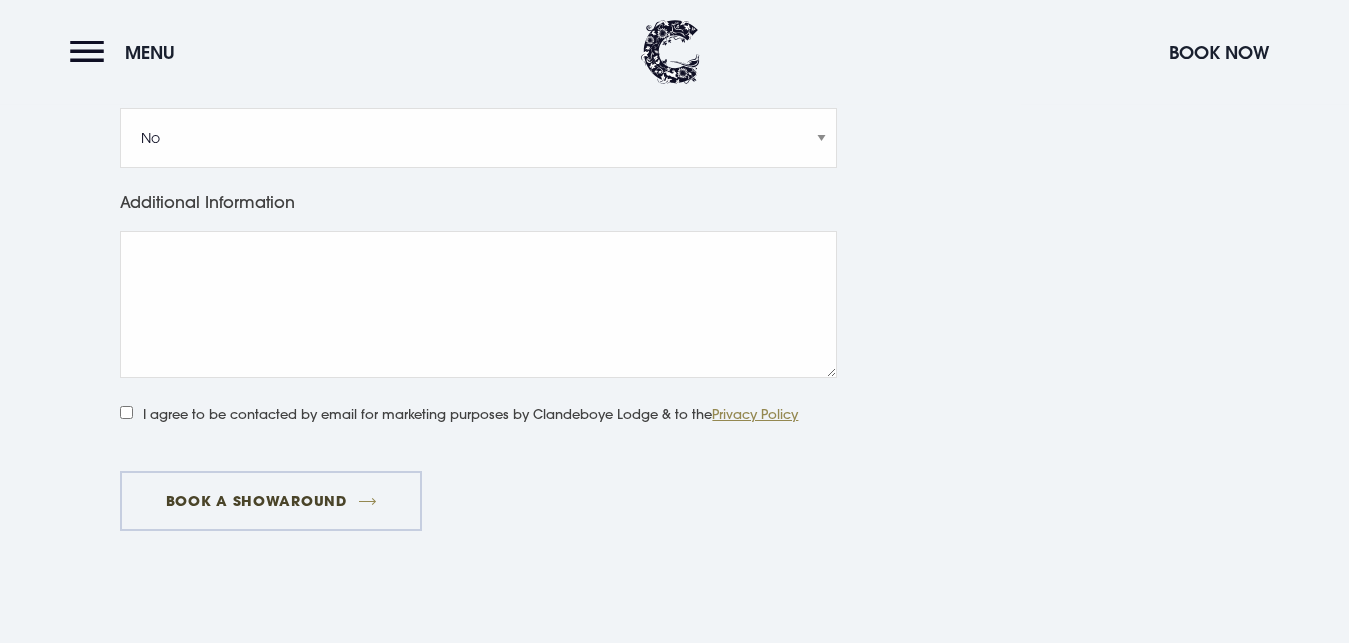 click on "Book a showaround" at bounding box center (271, 501) 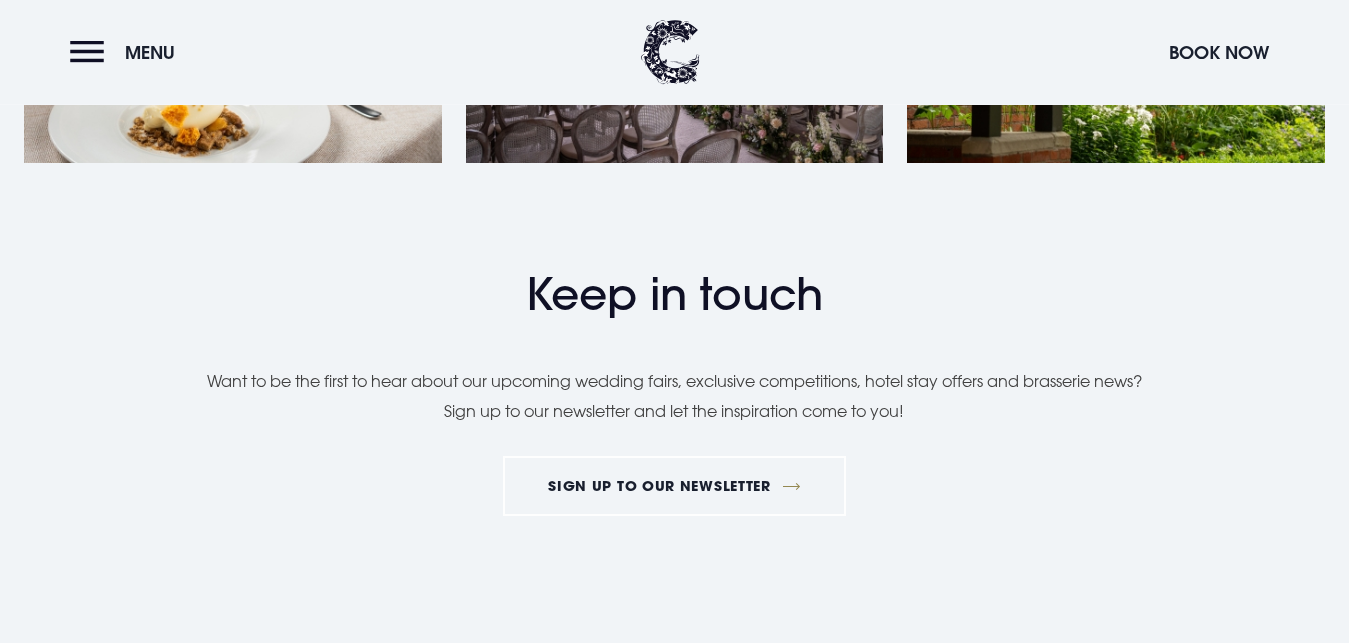 scroll, scrollTop: 1292, scrollLeft: 0, axis: vertical 